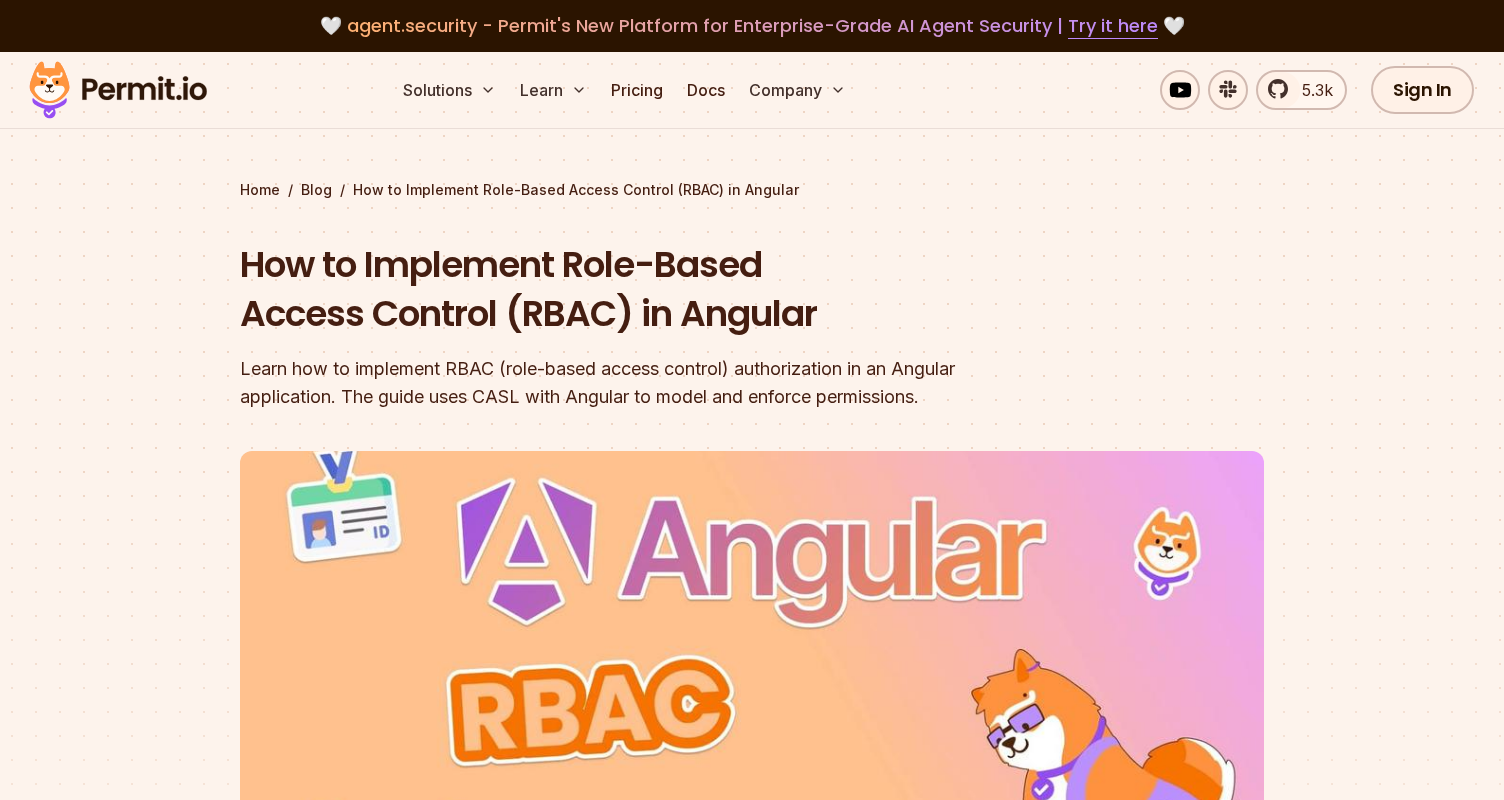 scroll, scrollTop: 0, scrollLeft: 0, axis: both 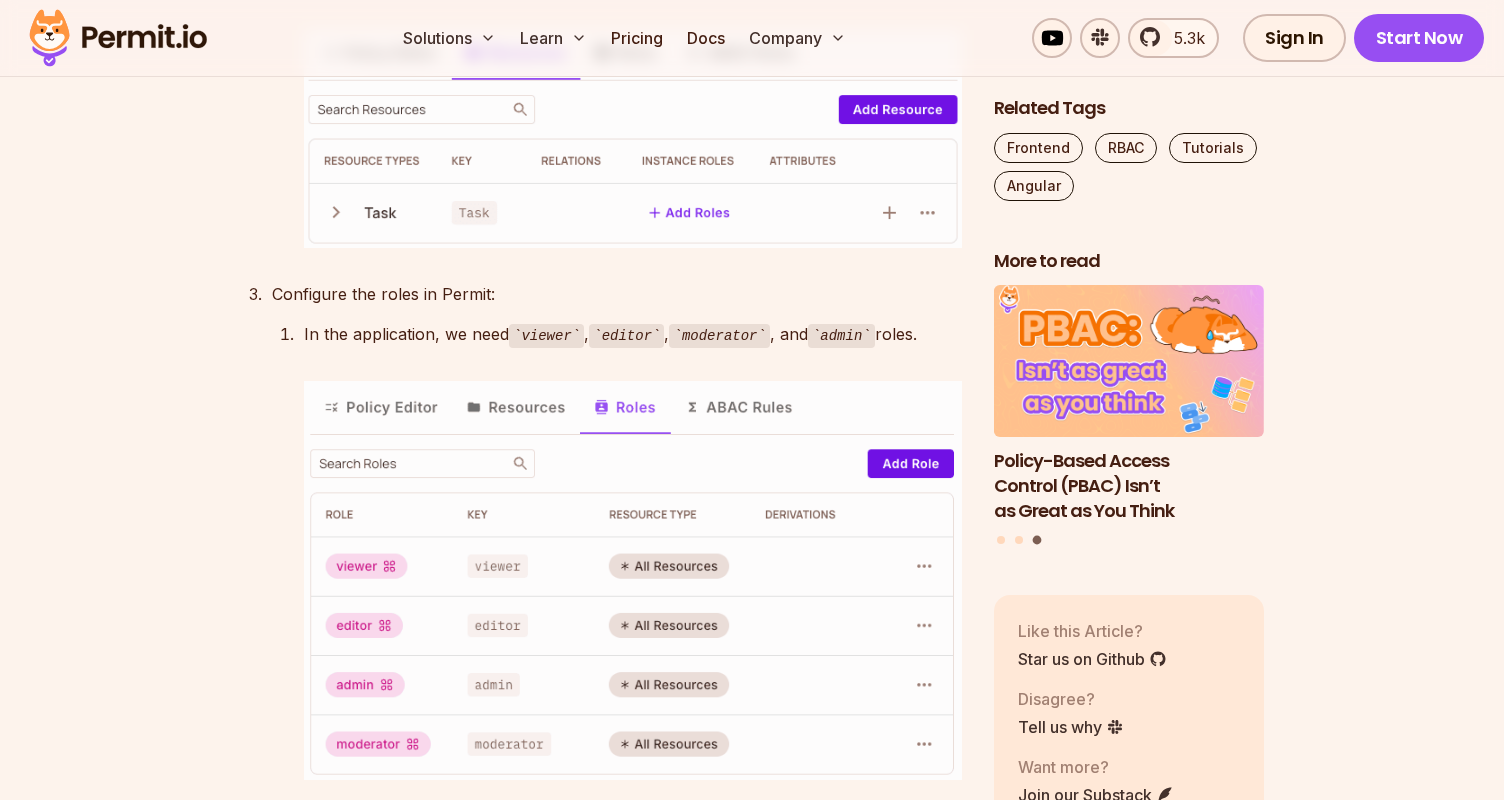 drag, startPoint x: 241, startPoint y: 203, endPoint x: 336, endPoint y: 215, distance: 95.7549 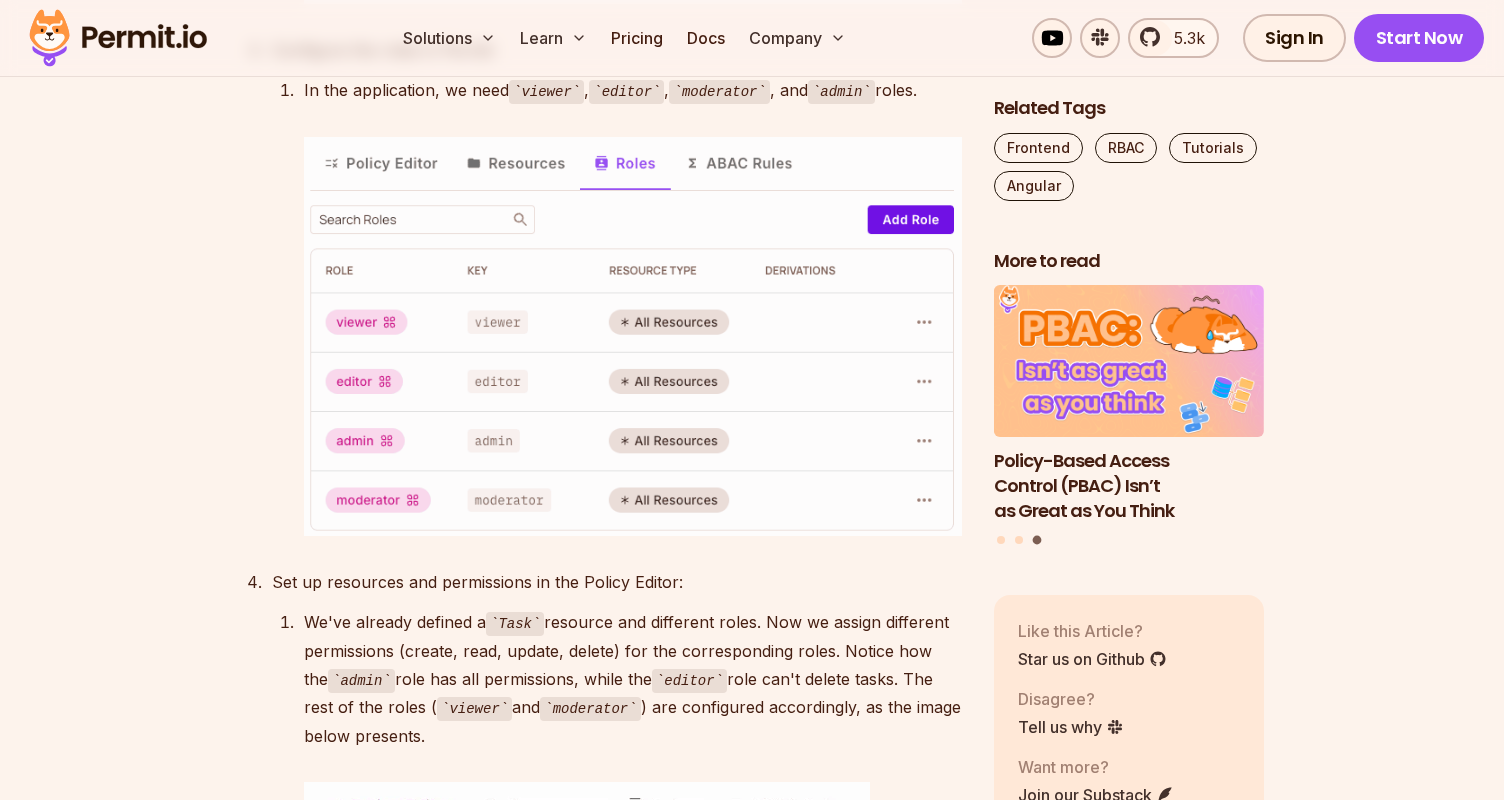 scroll, scrollTop: 4565, scrollLeft: 0, axis: vertical 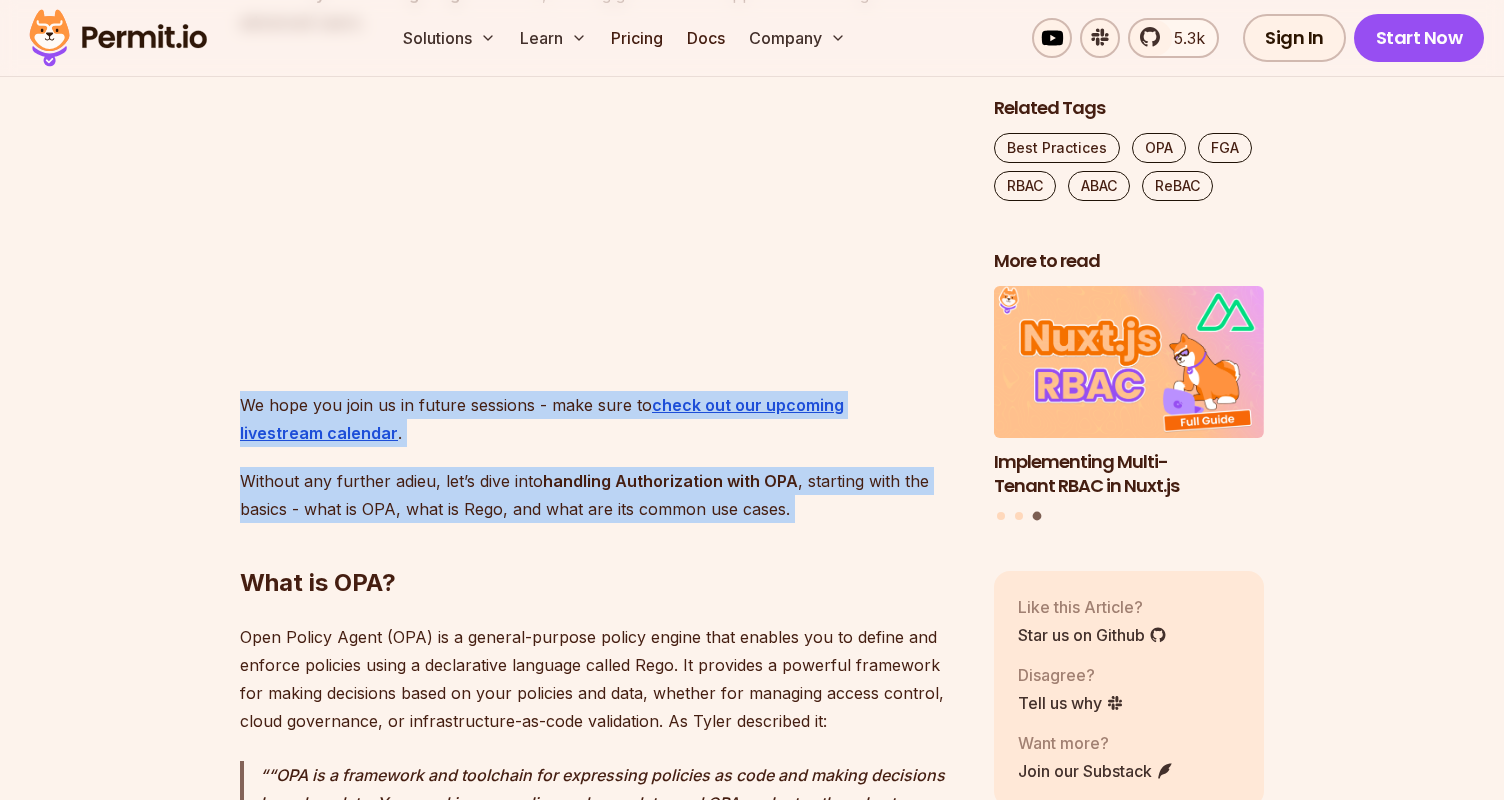 drag, startPoint x: 237, startPoint y: 392, endPoint x: 803, endPoint y: 526, distance: 581.64594 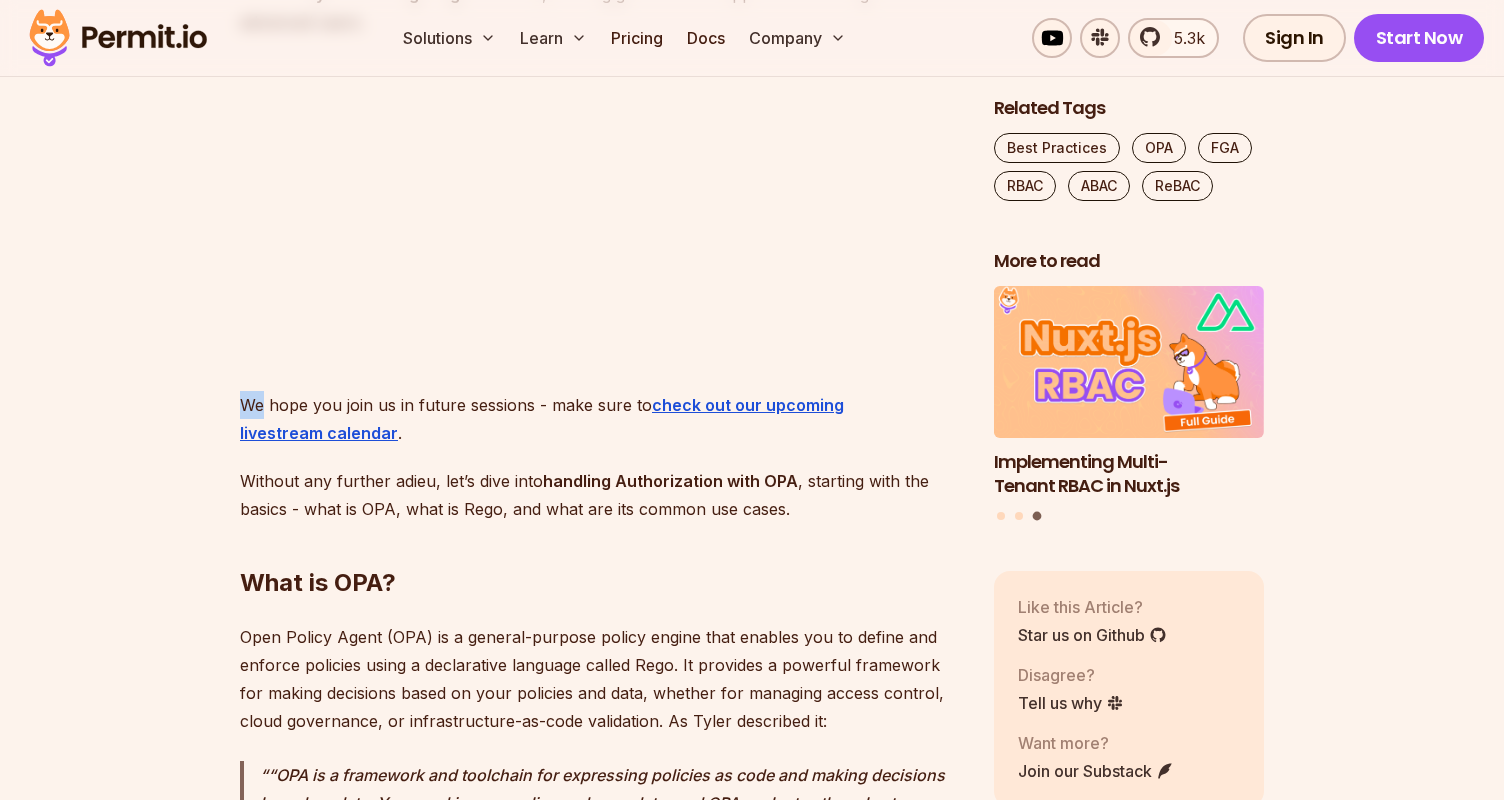 click on "We hope you join us in future sessions - make sure to  check out our upcoming livestream calendar ." at bounding box center [601, 419] 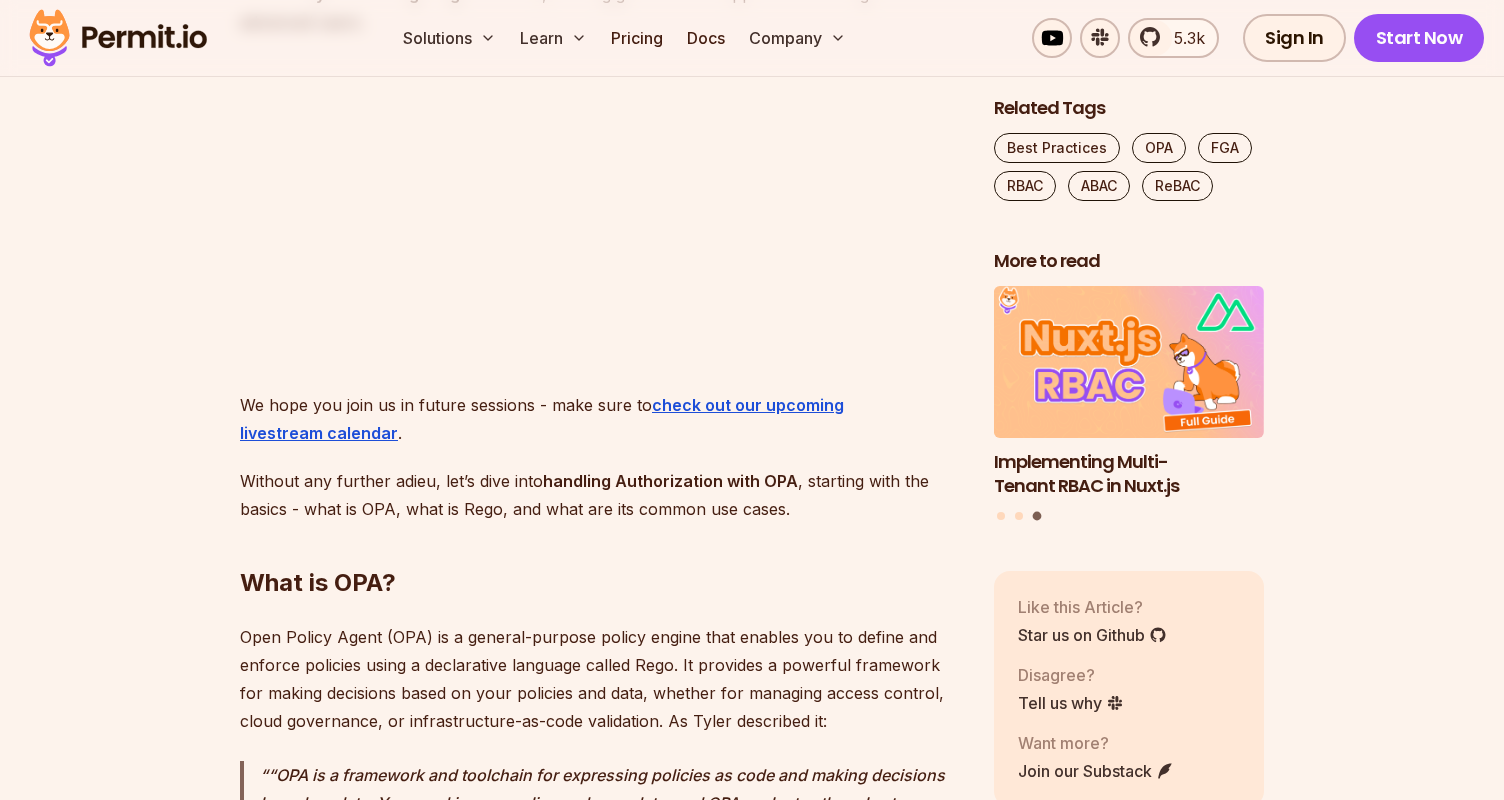click on "We hope you join us in future sessions - make sure to  check out our upcoming livestream calendar ." at bounding box center (601, 419) 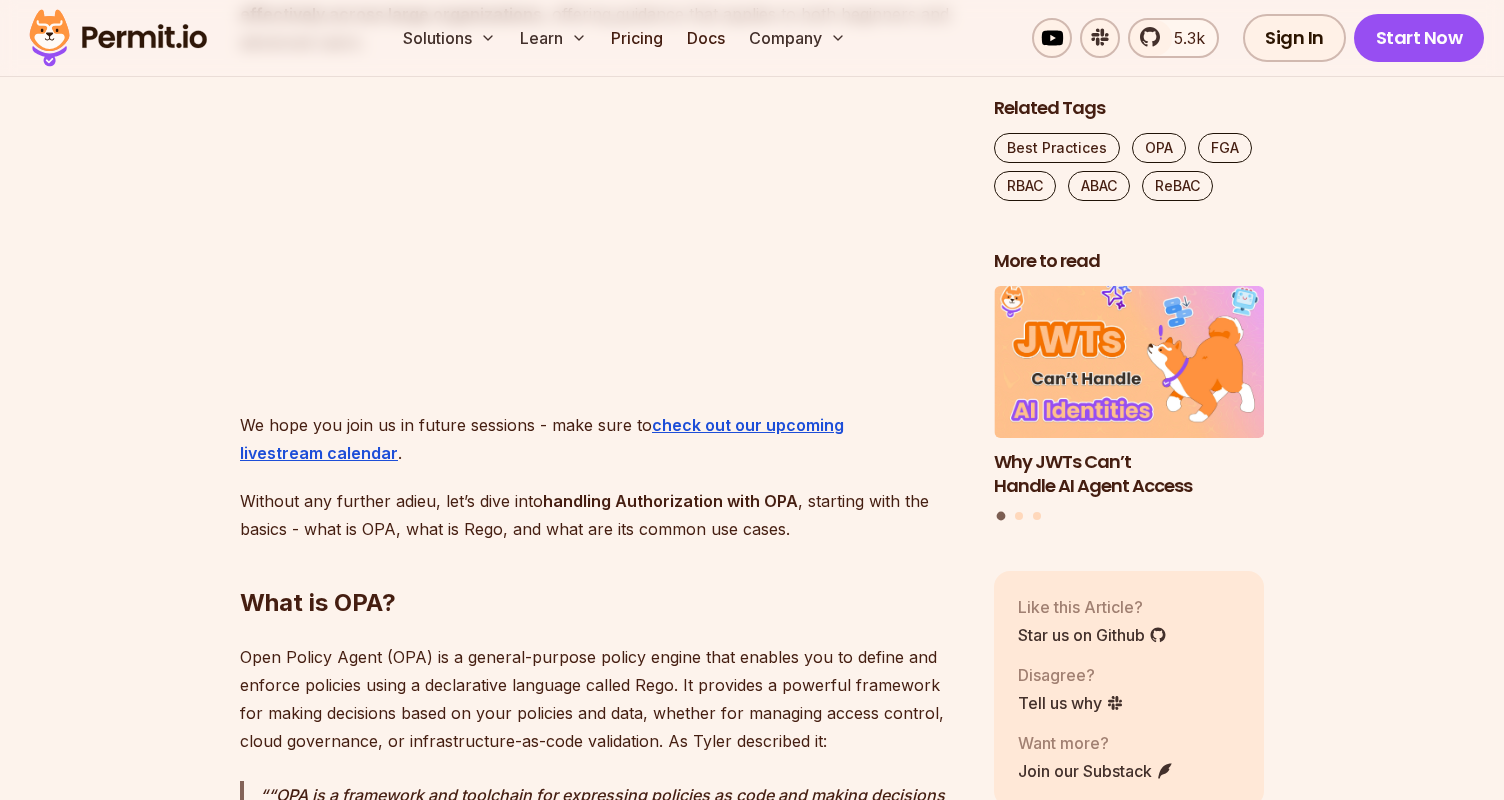scroll, scrollTop: 2215, scrollLeft: 0, axis: vertical 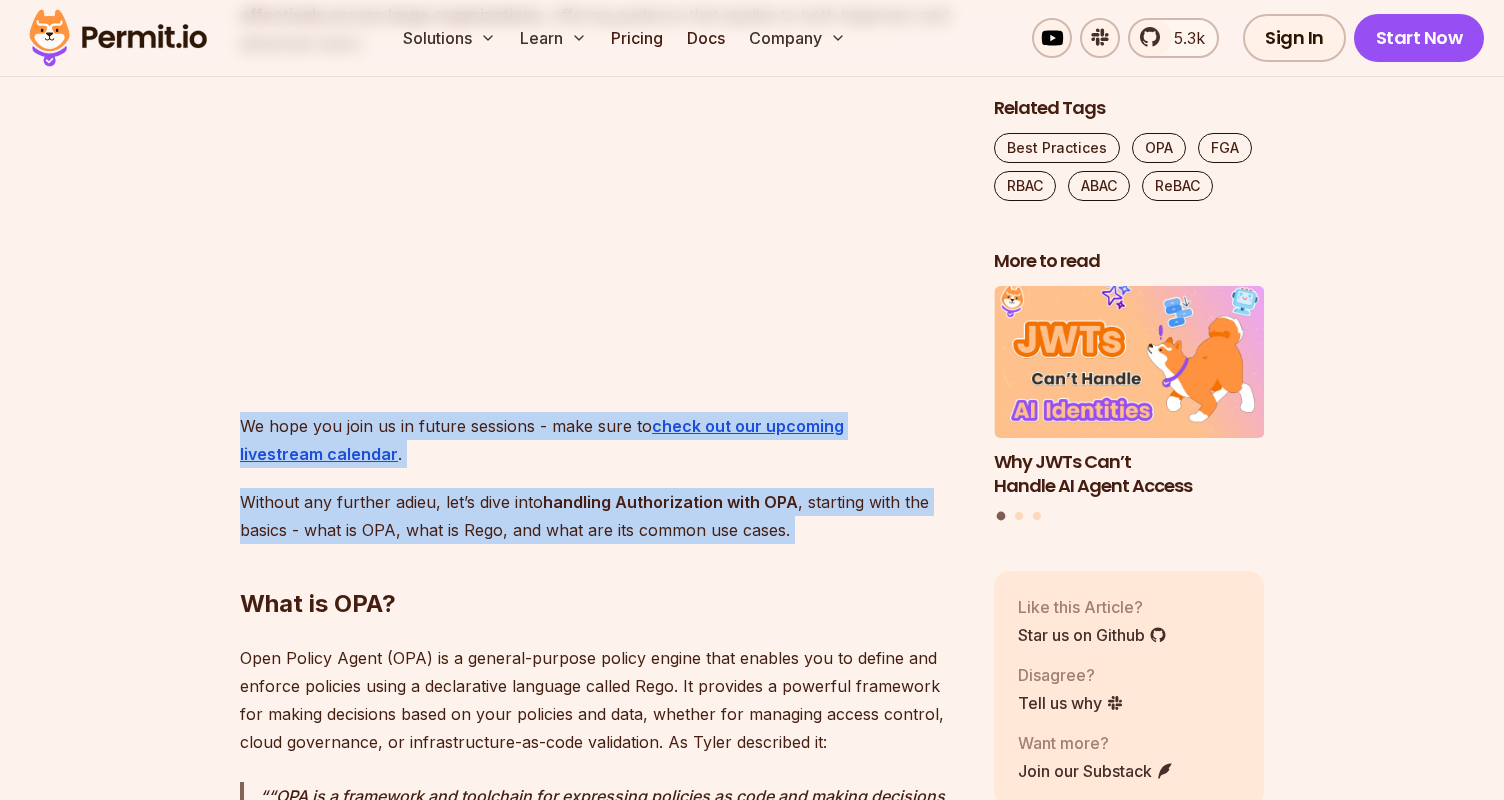 drag, startPoint x: 241, startPoint y: 426, endPoint x: 750, endPoint y: 567, distance: 528.1685 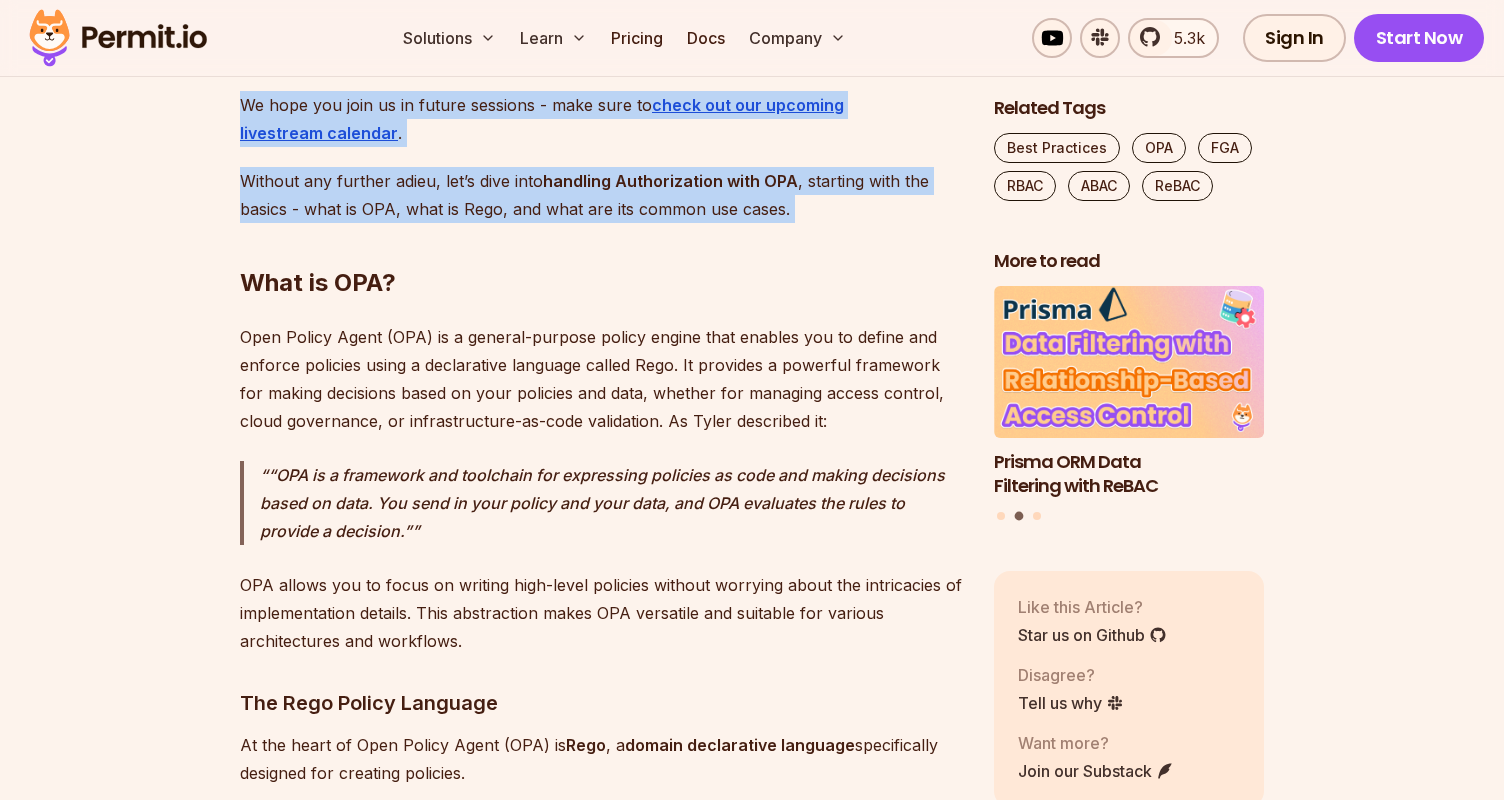scroll, scrollTop: 2474, scrollLeft: 0, axis: vertical 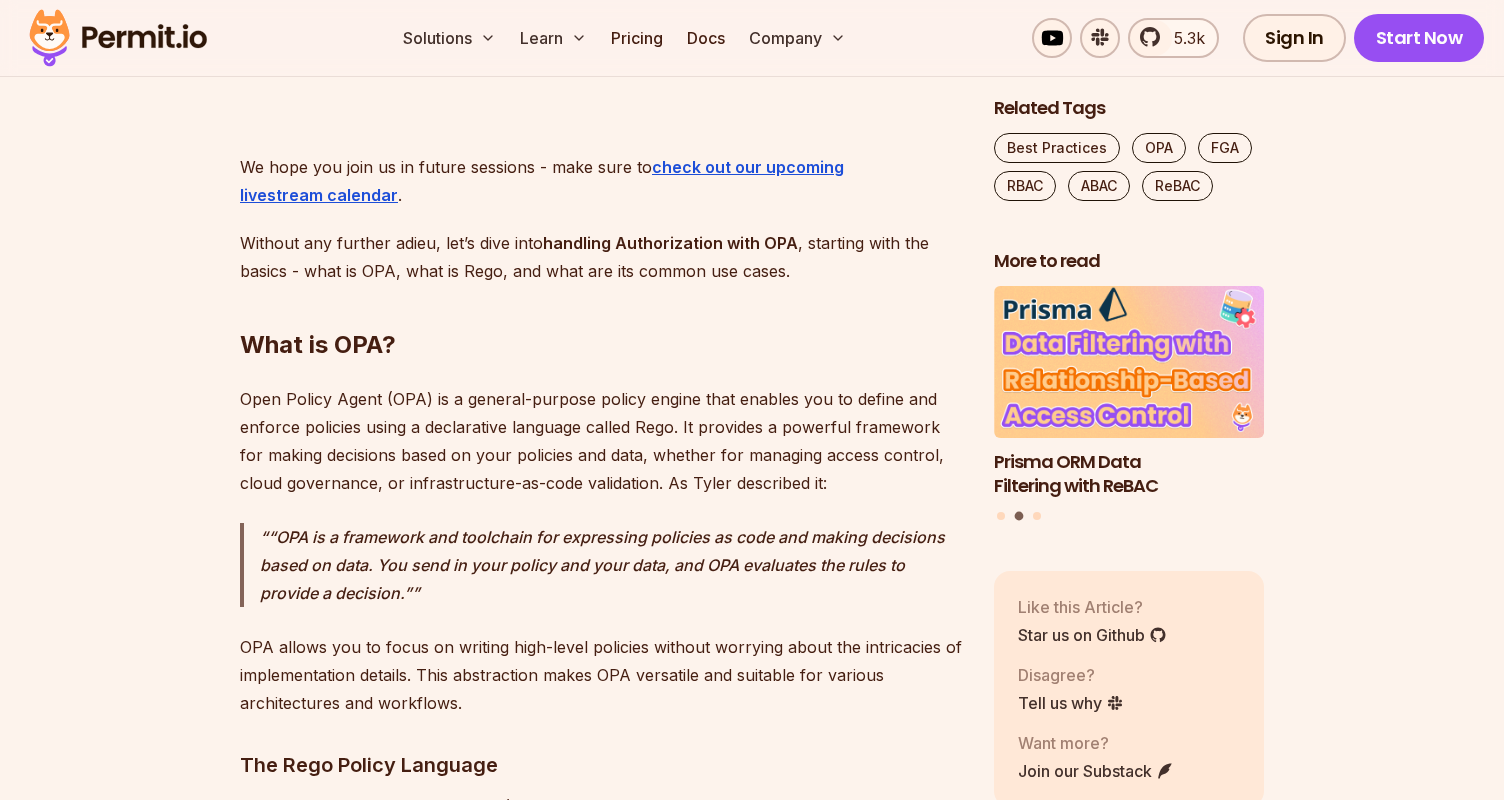 click on "What is OPA?" at bounding box center (601, 305) 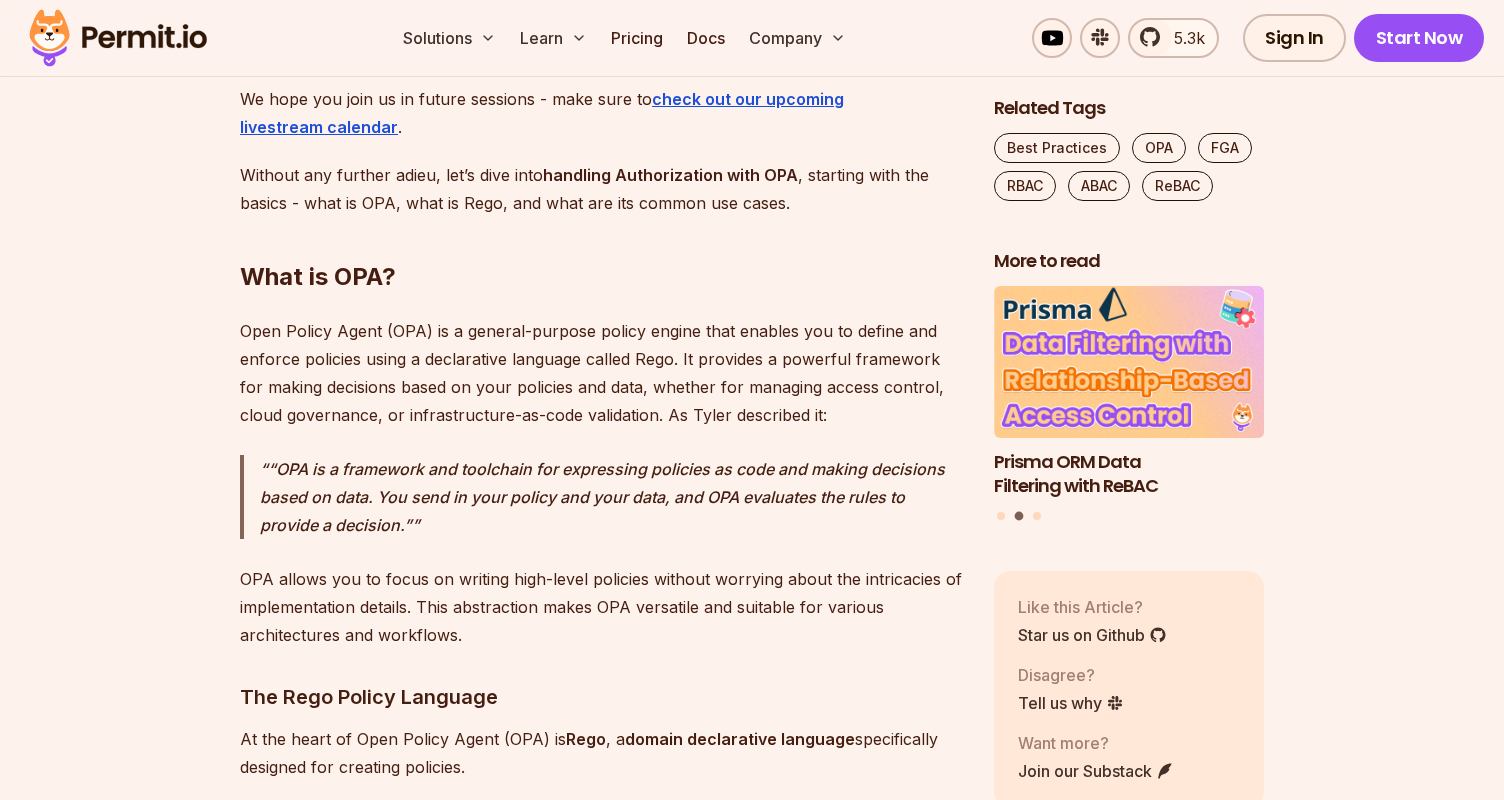 scroll, scrollTop: 2543, scrollLeft: 0, axis: vertical 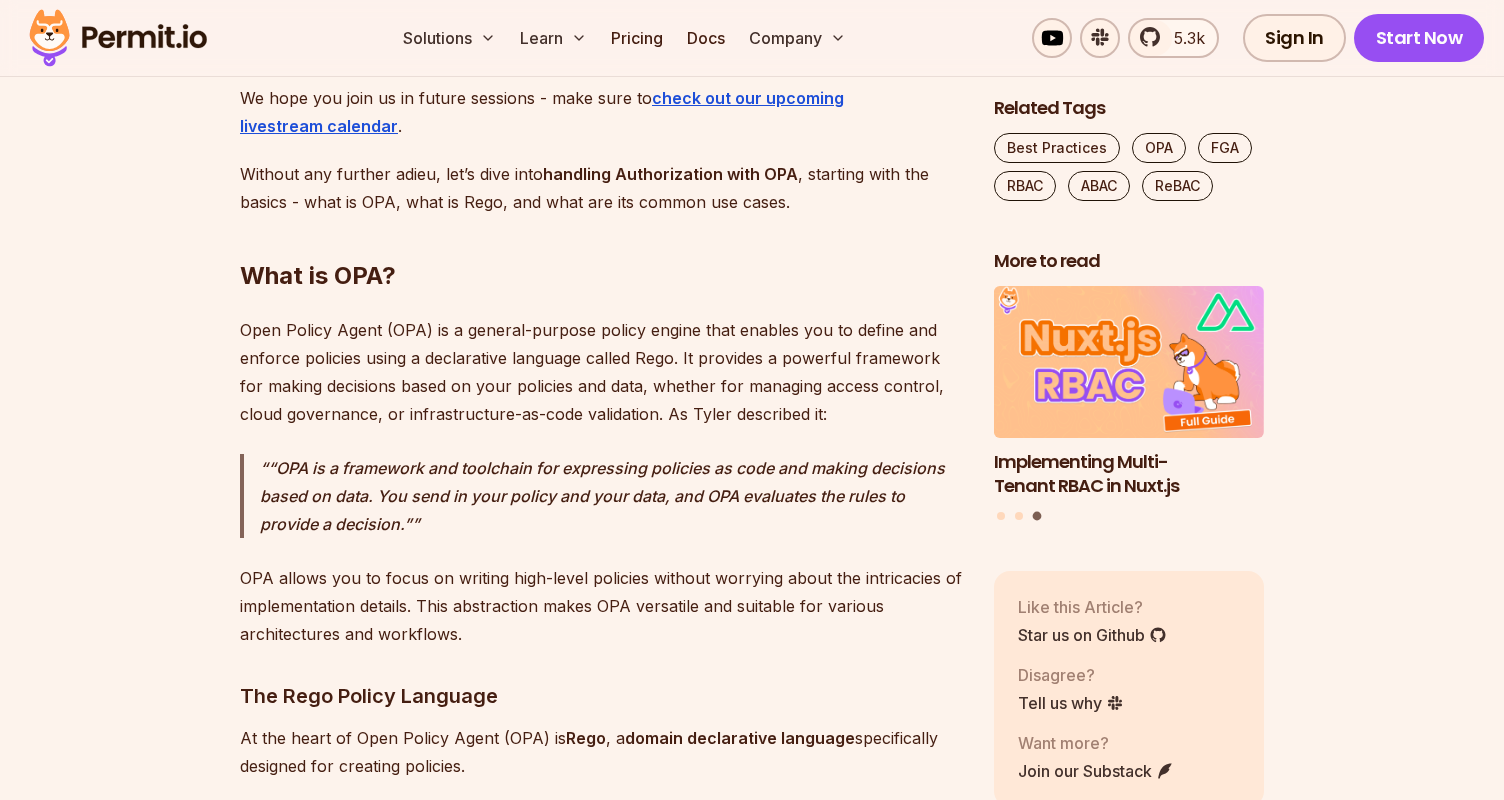 click on "Open Policy Agent (OPA) is a general-purpose policy engine that enables you to define and enforce policies using a declarative language called Rego. It provides a powerful framework for making decisions based on your policies and data, whether for managing access control, cloud governance, or infrastructure-as-code validation. As Tyler described it:" at bounding box center [601, 372] 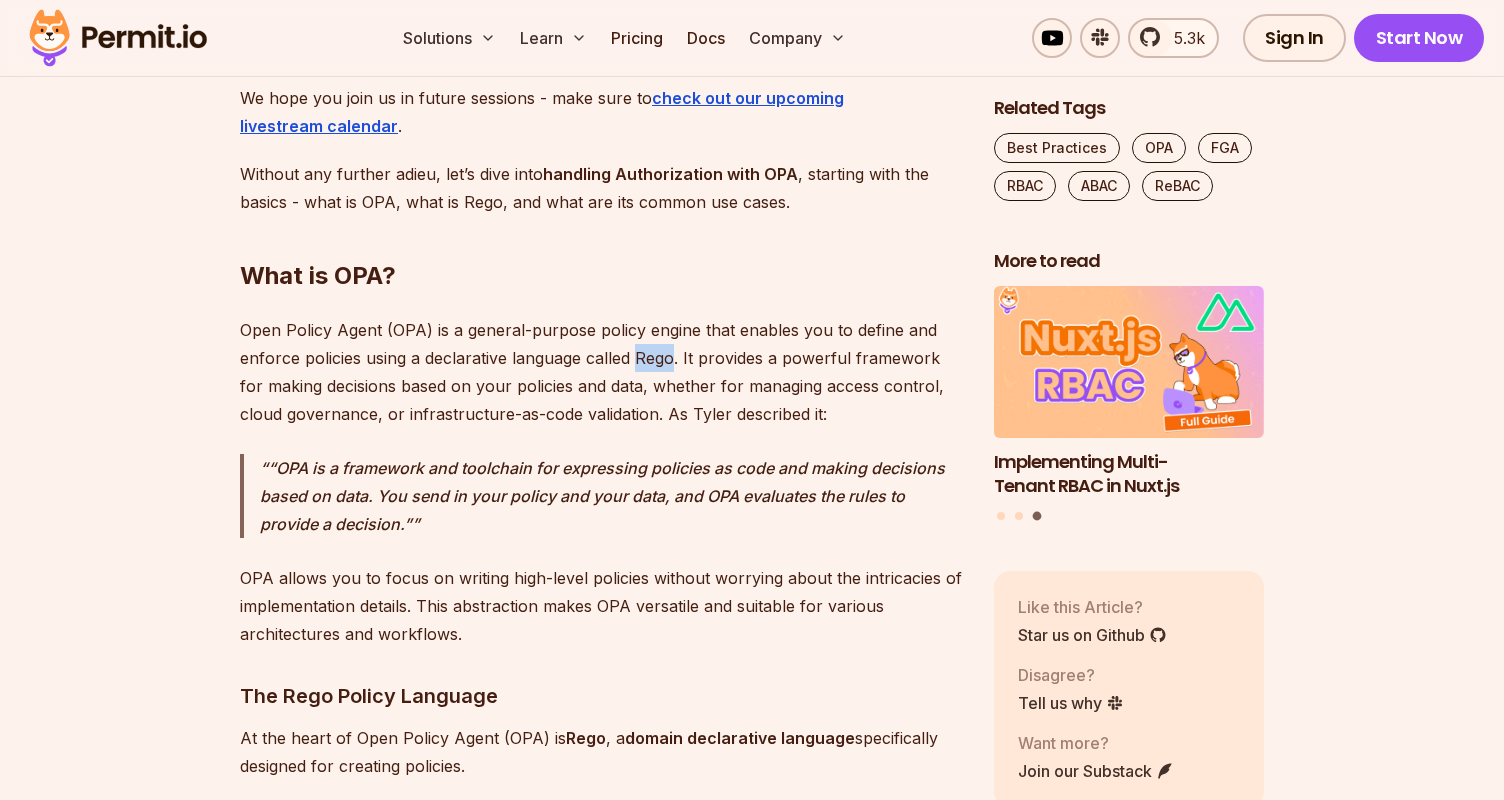 click on "Open Policy Agent (OPA) is a general-purpose policy engine that enables you to define and enforce policies using a declarative language called Rego. It provides a powerful framework for making decisions based on your policies and data, whether for managing access control, cloud governance, or infrastructure-as-code validation. As Tyler described it:" at bounding box center (601, 372) 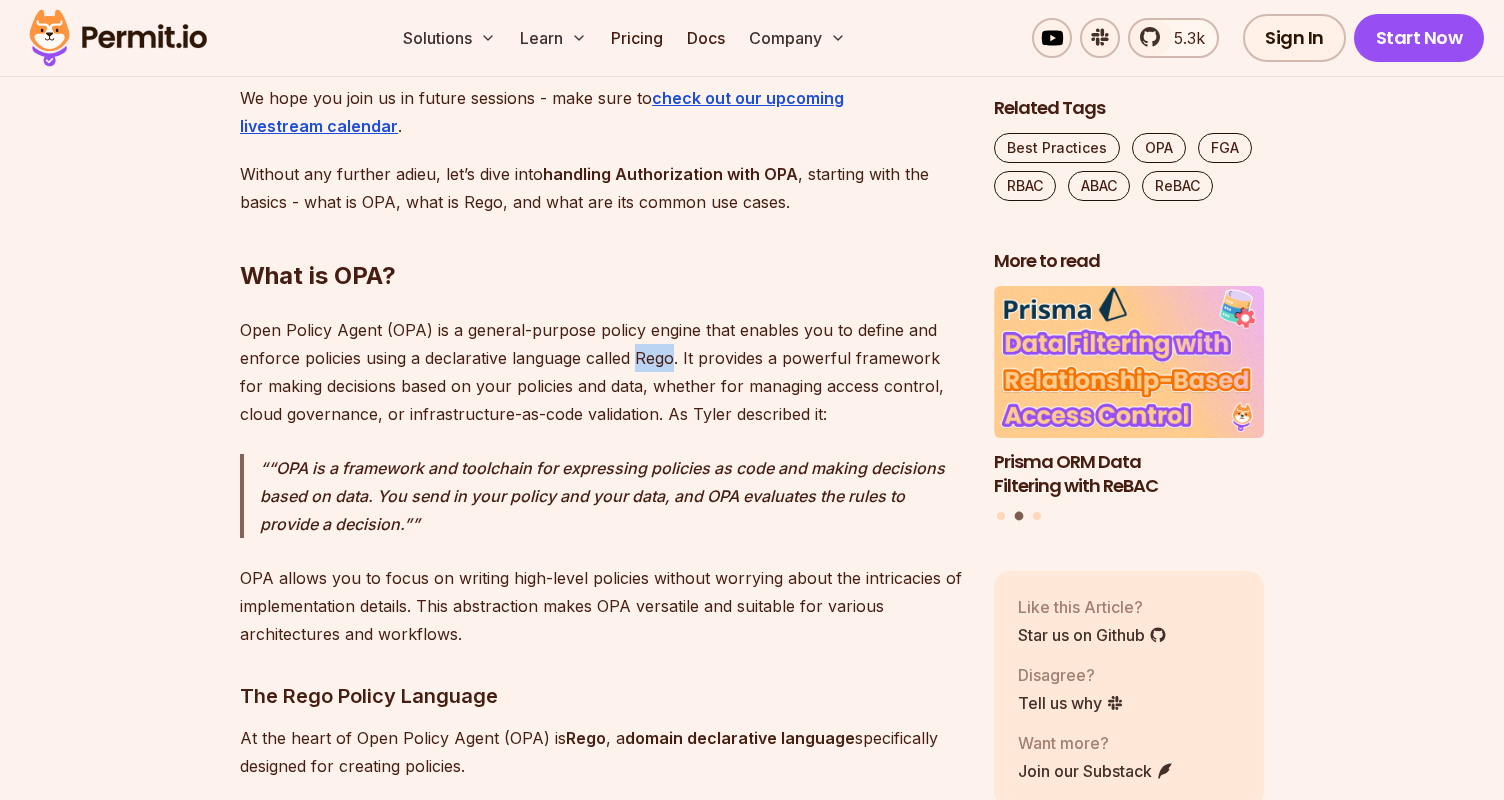copy on "Rego" 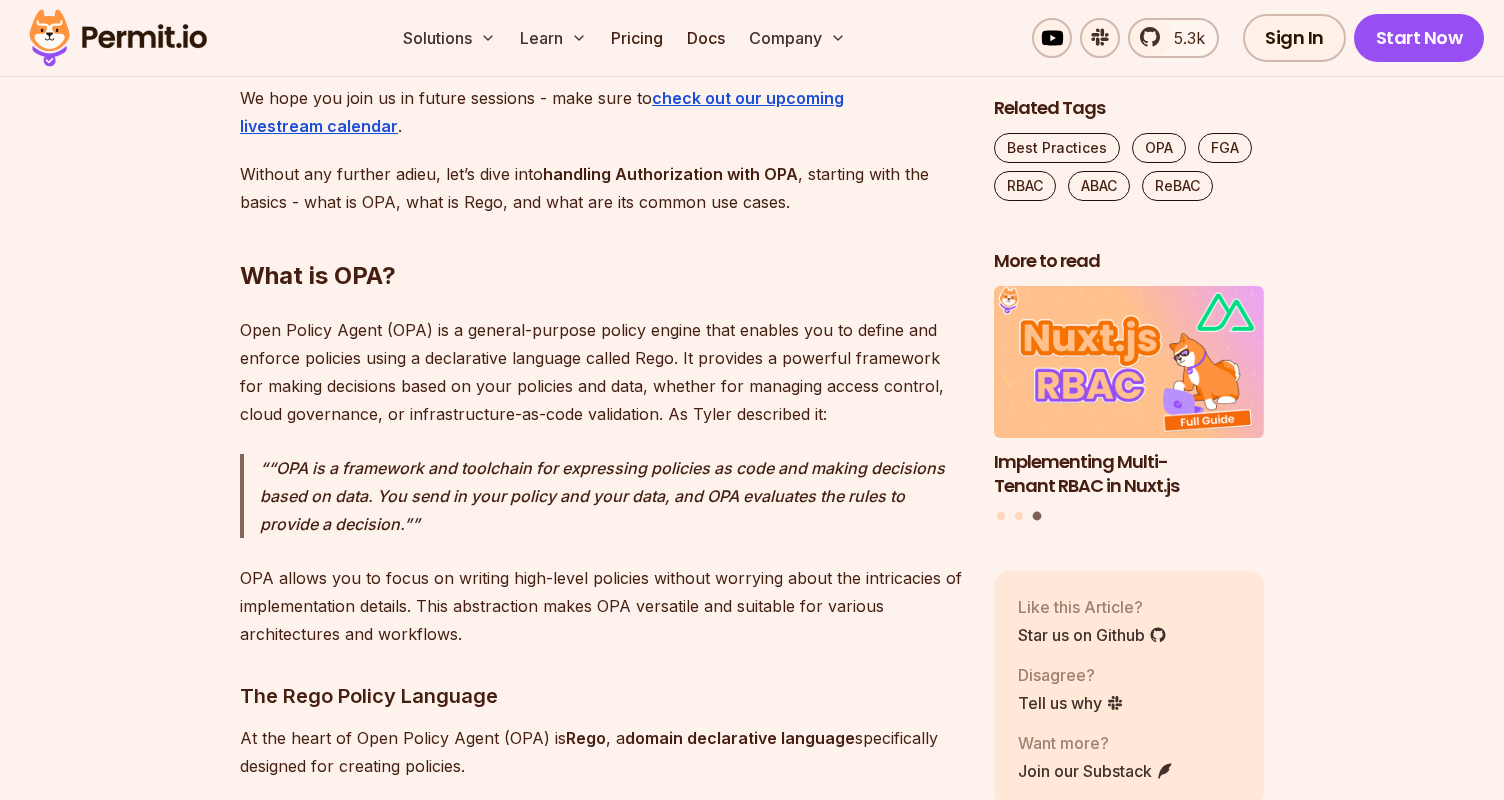 click on "Open Policy Agent (OPA) is a general-purpose policy engine that enables you to define and enforce policies using a declarative language called Rego. It provides a powerful framework for making decisions based on your policies and data, whether for managing access control, cloud governance, or infrastructure-as-code validation. As Tyler described it:" at bounding box center [601, 372] 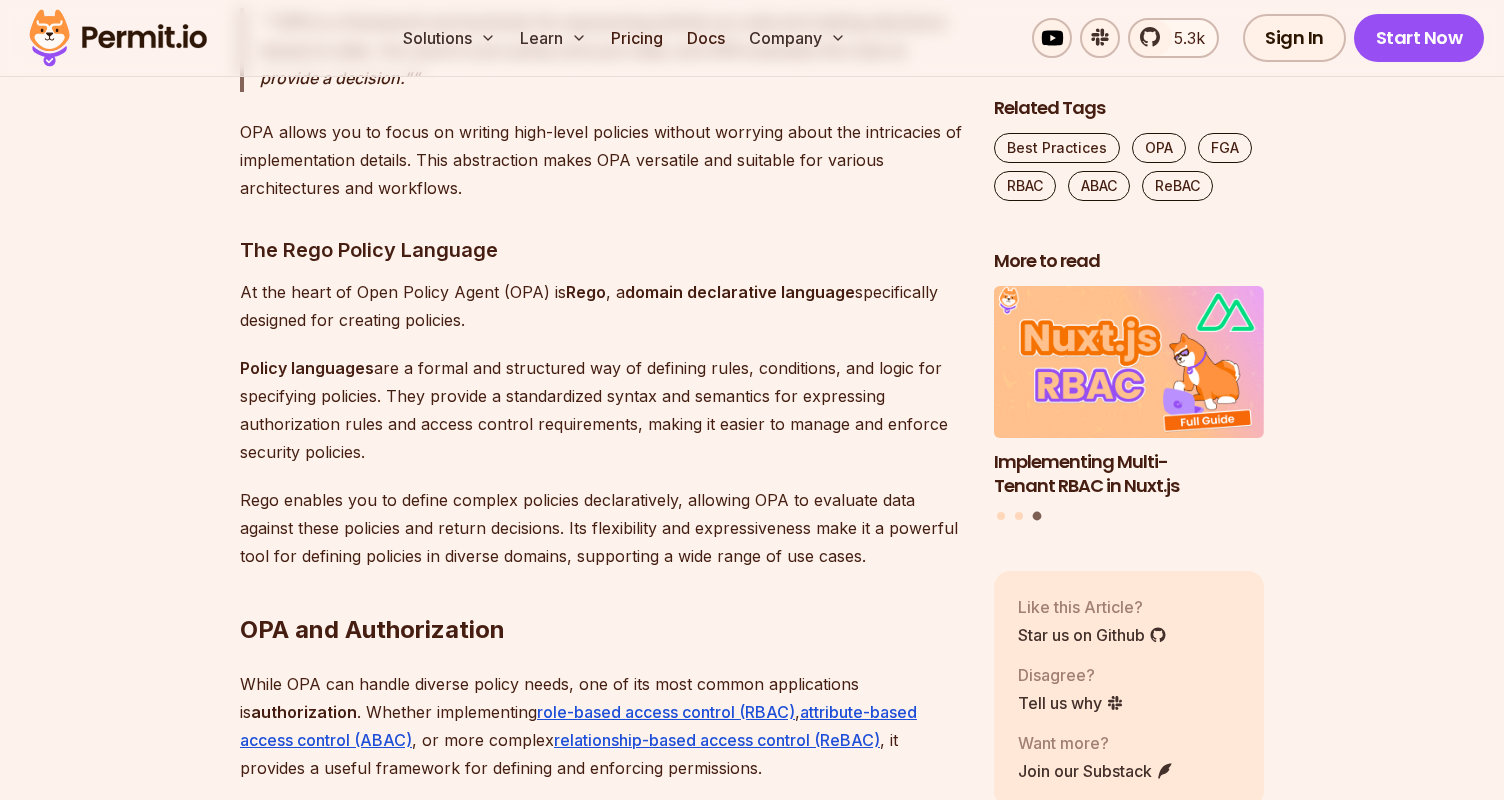 scroll, scrollTop: 3016, scrollLeft: 0, axis: vertical 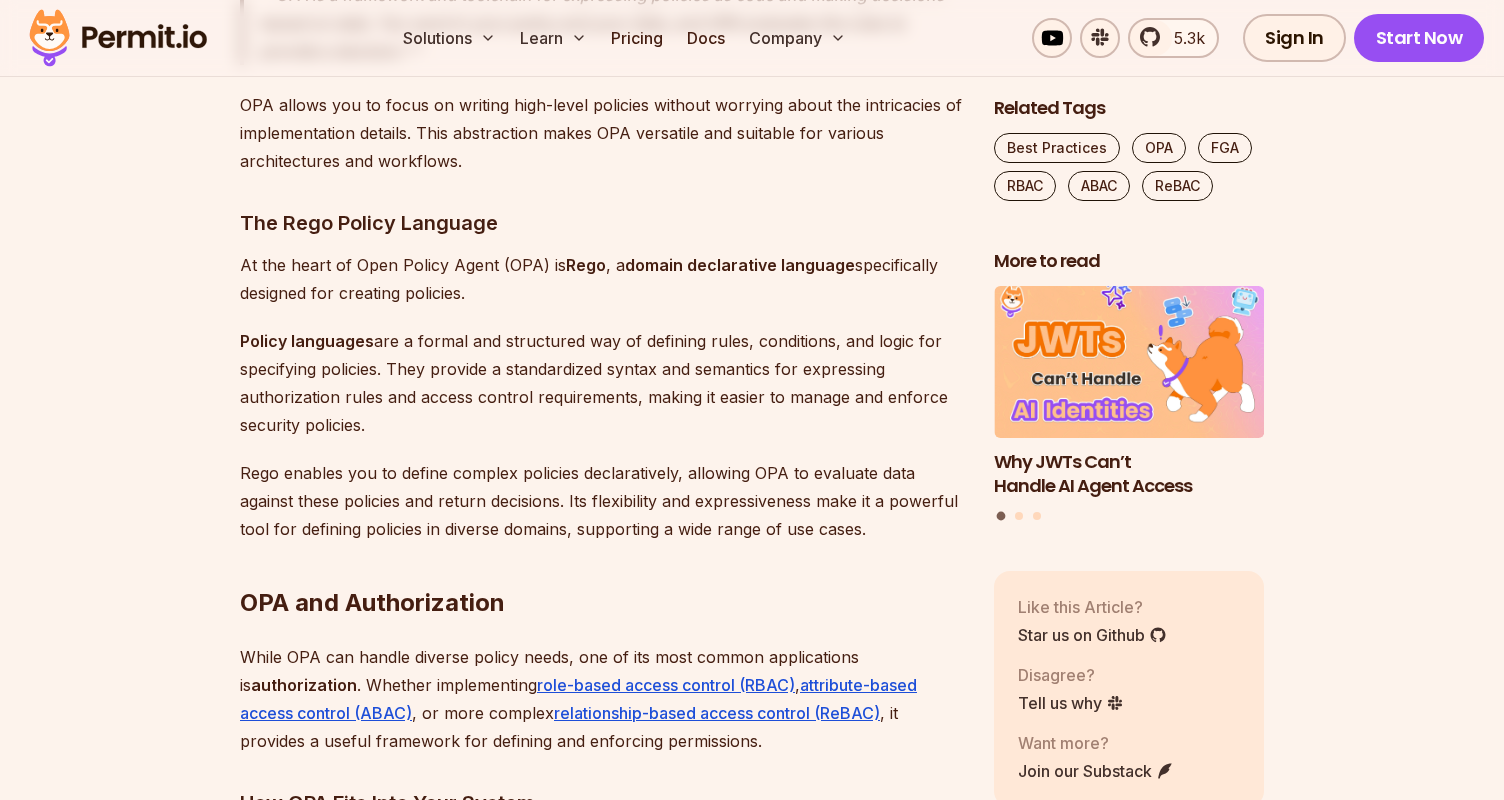 click on "Policy languages  are a formal and structured way of defining rules, conditions, and logic for specifying policies. They provide a standardized syntax and semantics for expressing authorization rules and access control requirements, making it easier to manage and enforce security policies." at bounding box center (601, 383) 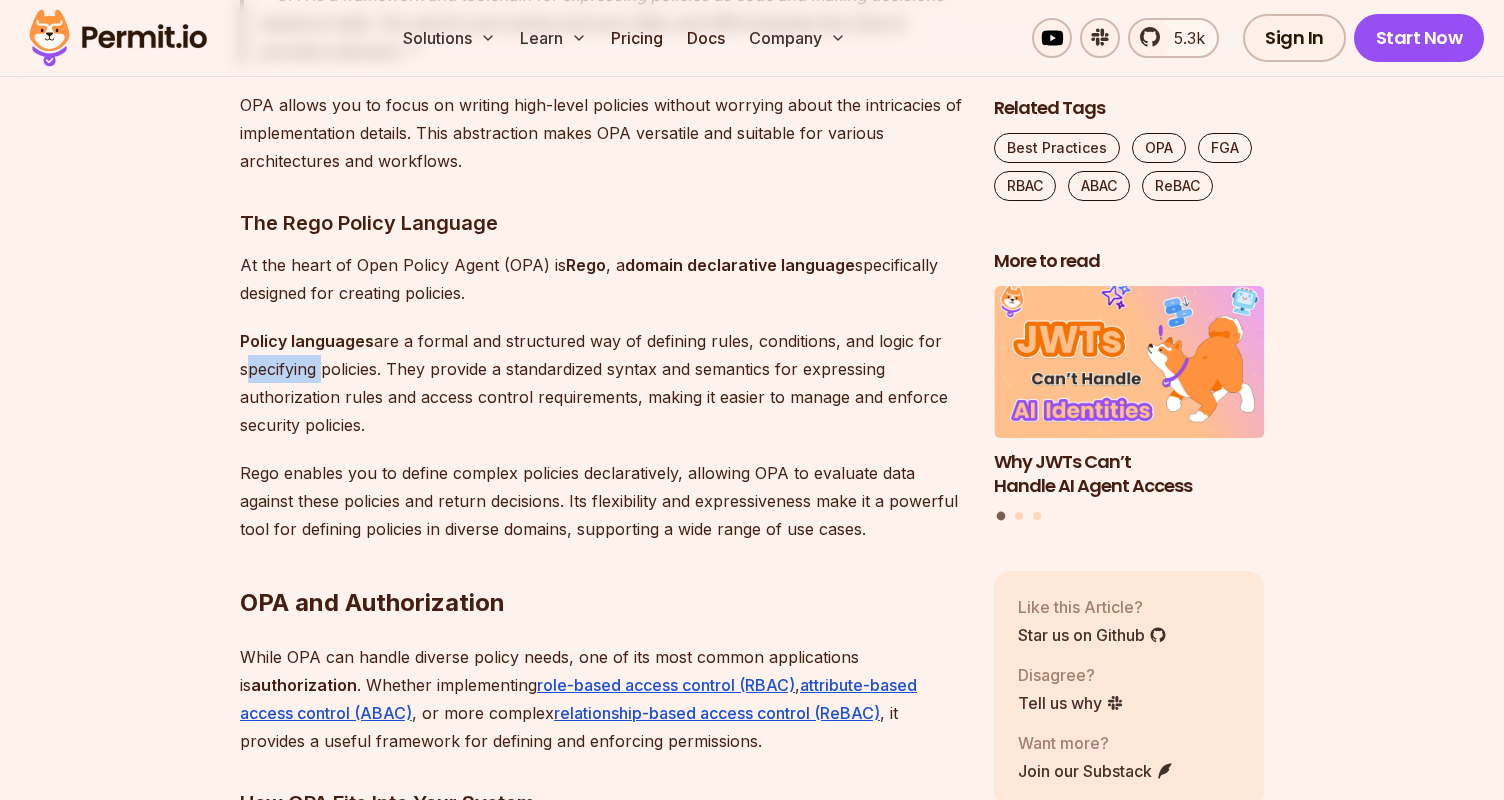 click on "Policy languages  are a formal and structured way of defining rules, conditions, and logic for specifying policies. They provide a standardized syntax and semantics for expressing authorization rules and access control requirements, making it easier to manage and enforce security policies." at bounding box center (601, 383) 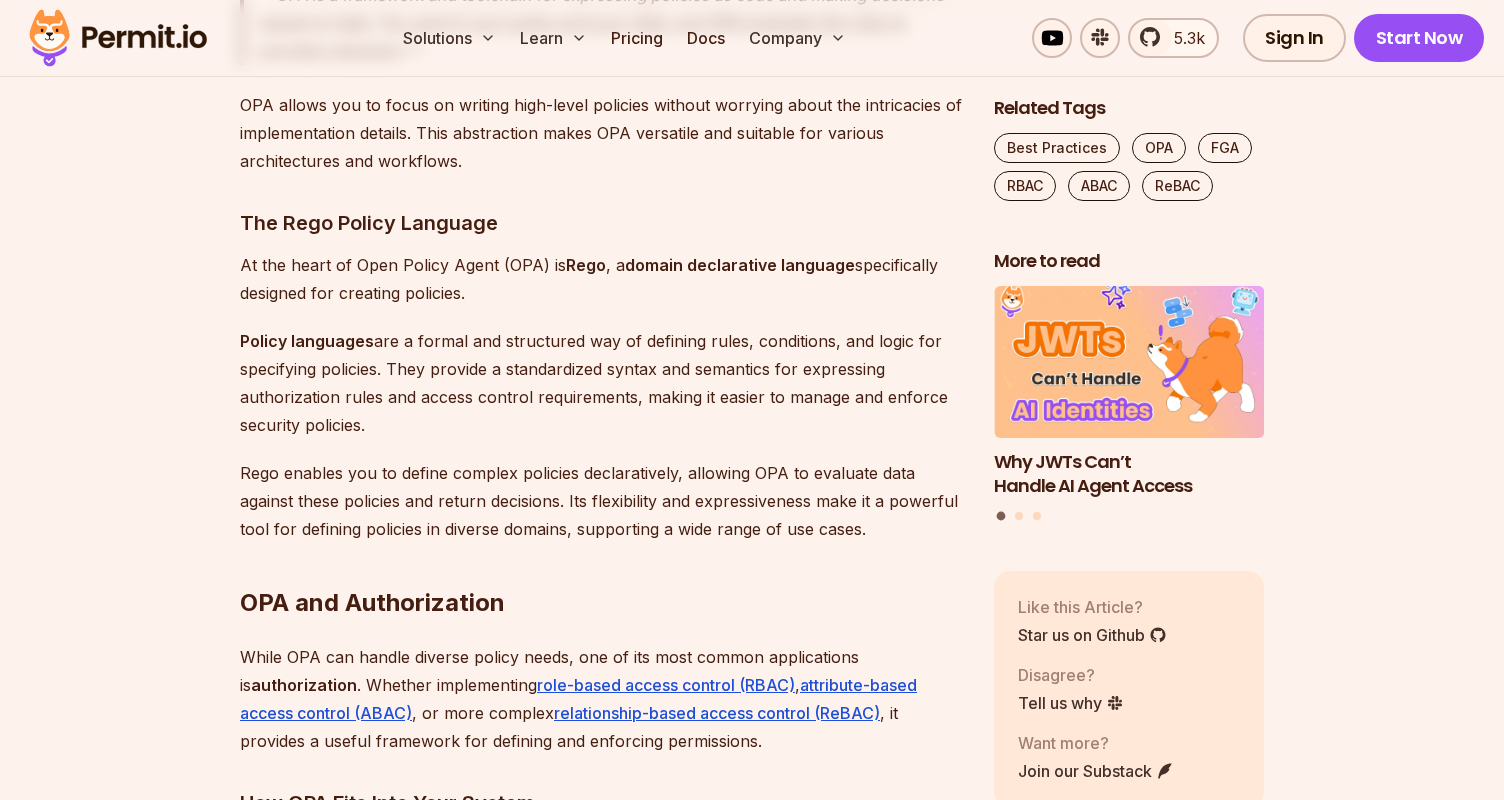 click on "Policy languages" at bounding box center [307, 341] 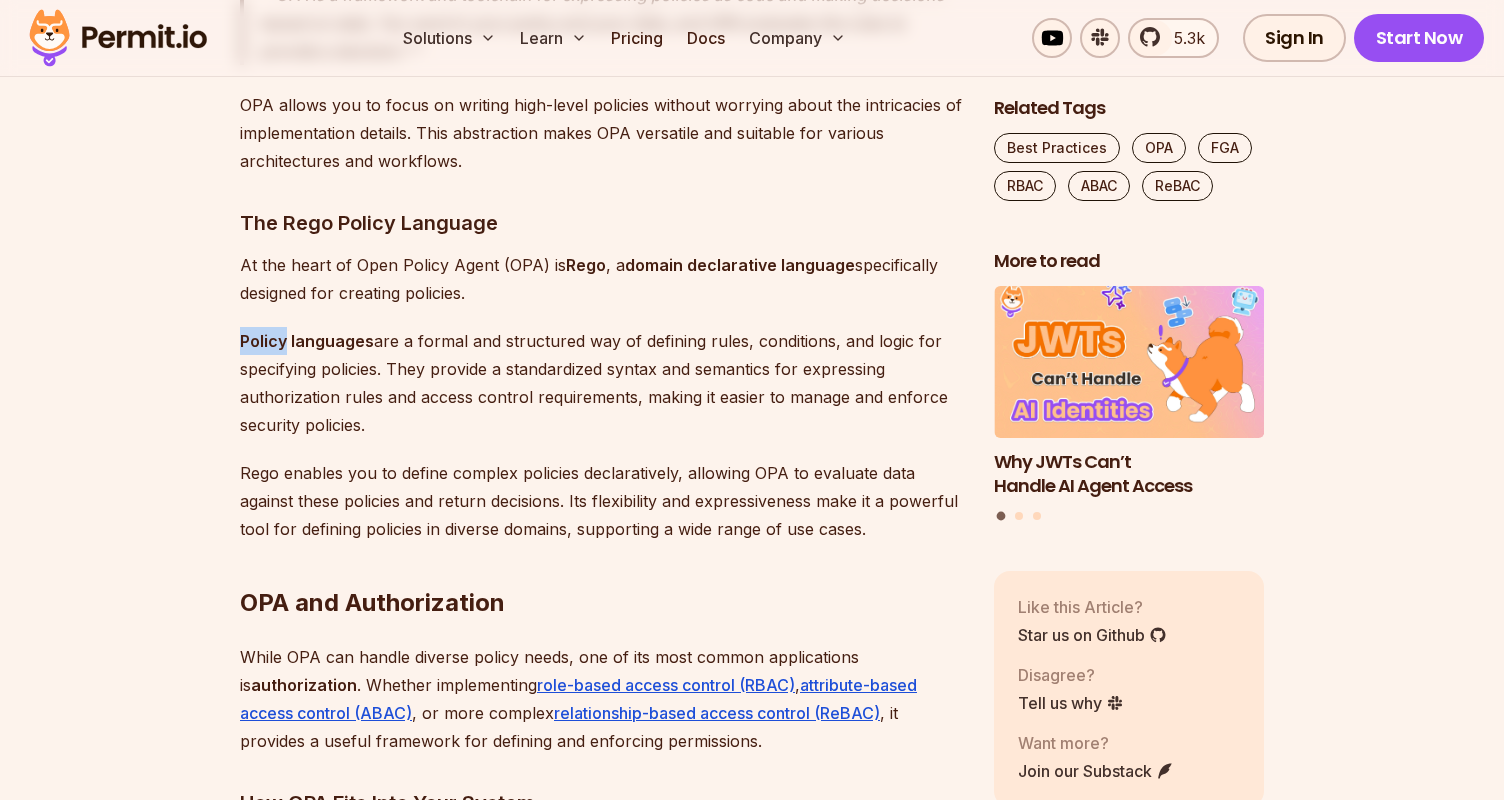 click on "Policy languages" at bounding box center [307, 341] 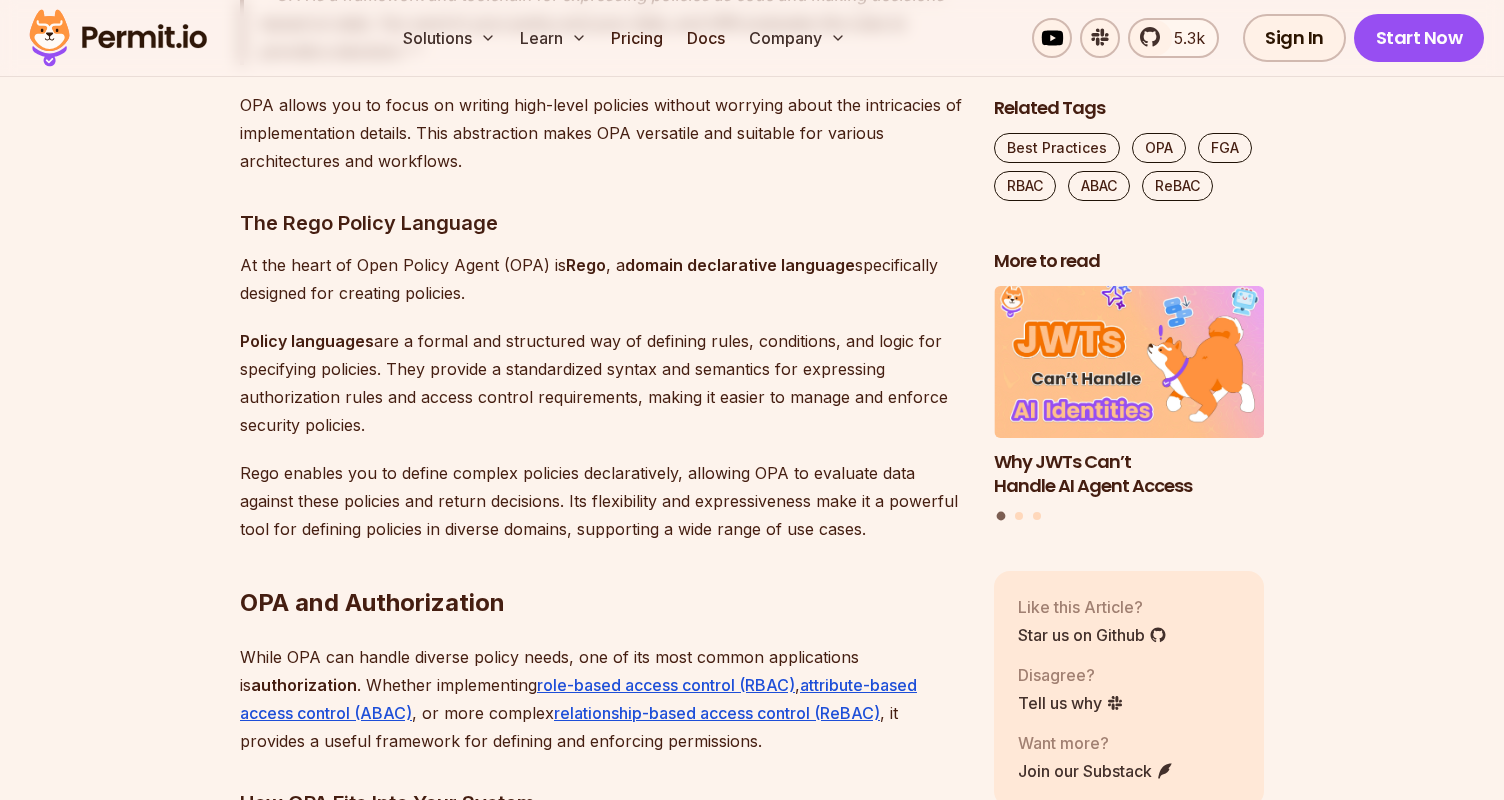 click on "Policy languages" at bounding box center (307, 341) 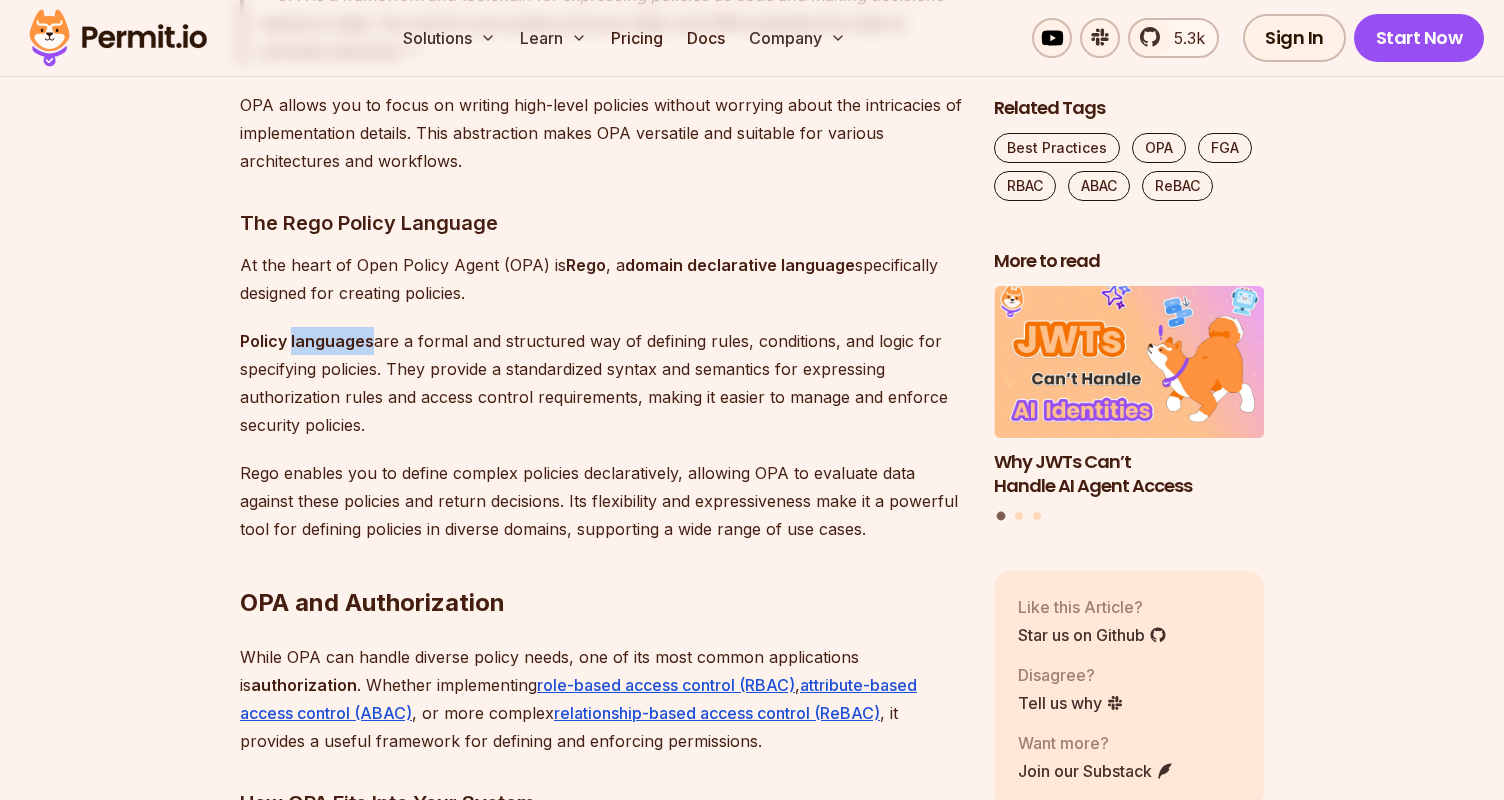 click on "Policy languages" at bounding box center [307, 341] 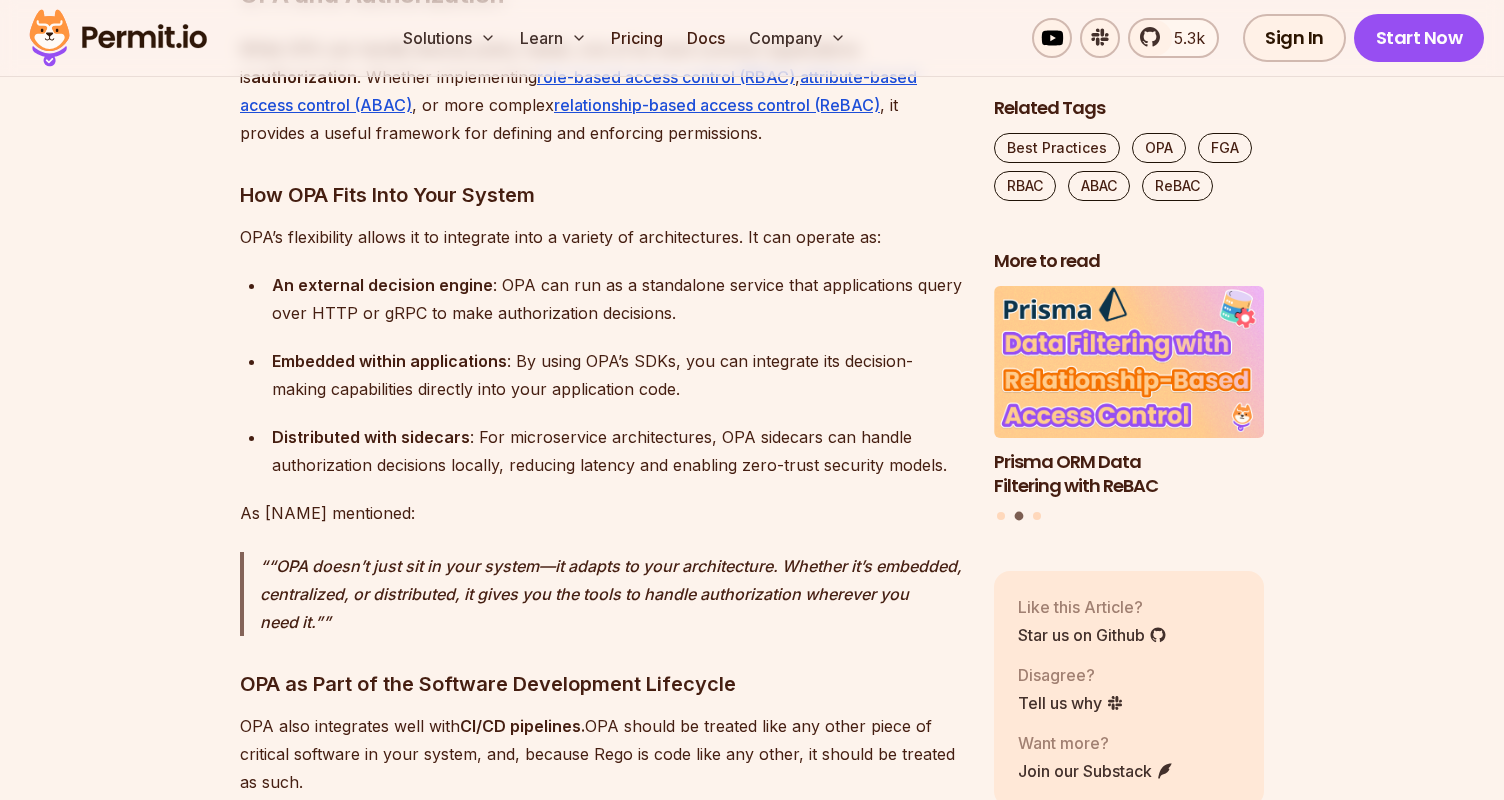 scroll, scrollTop: 3711, scrollLeft: 0, axis: vertical 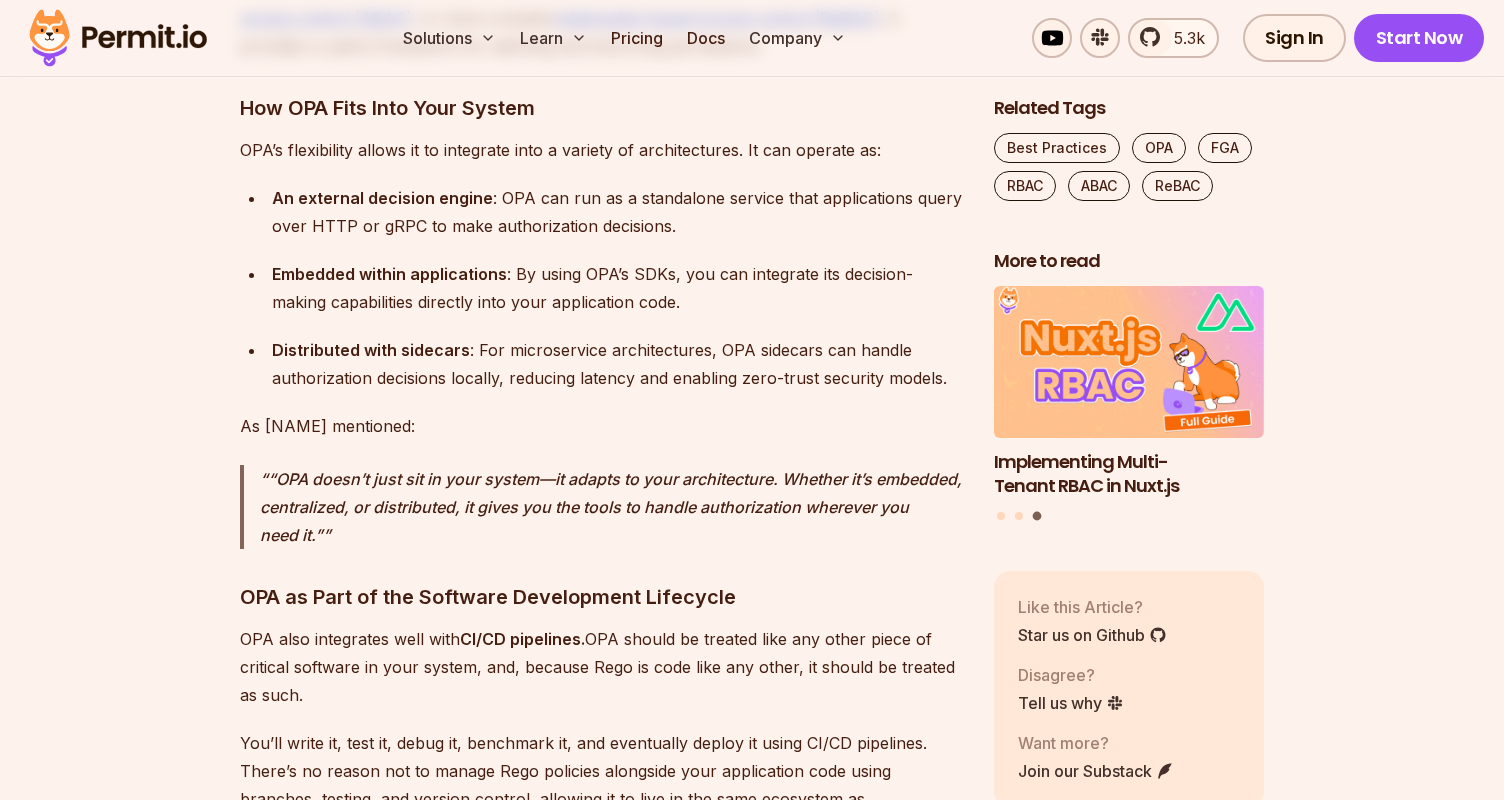 click on "An external decision engine" at bounding box center (382, 198) 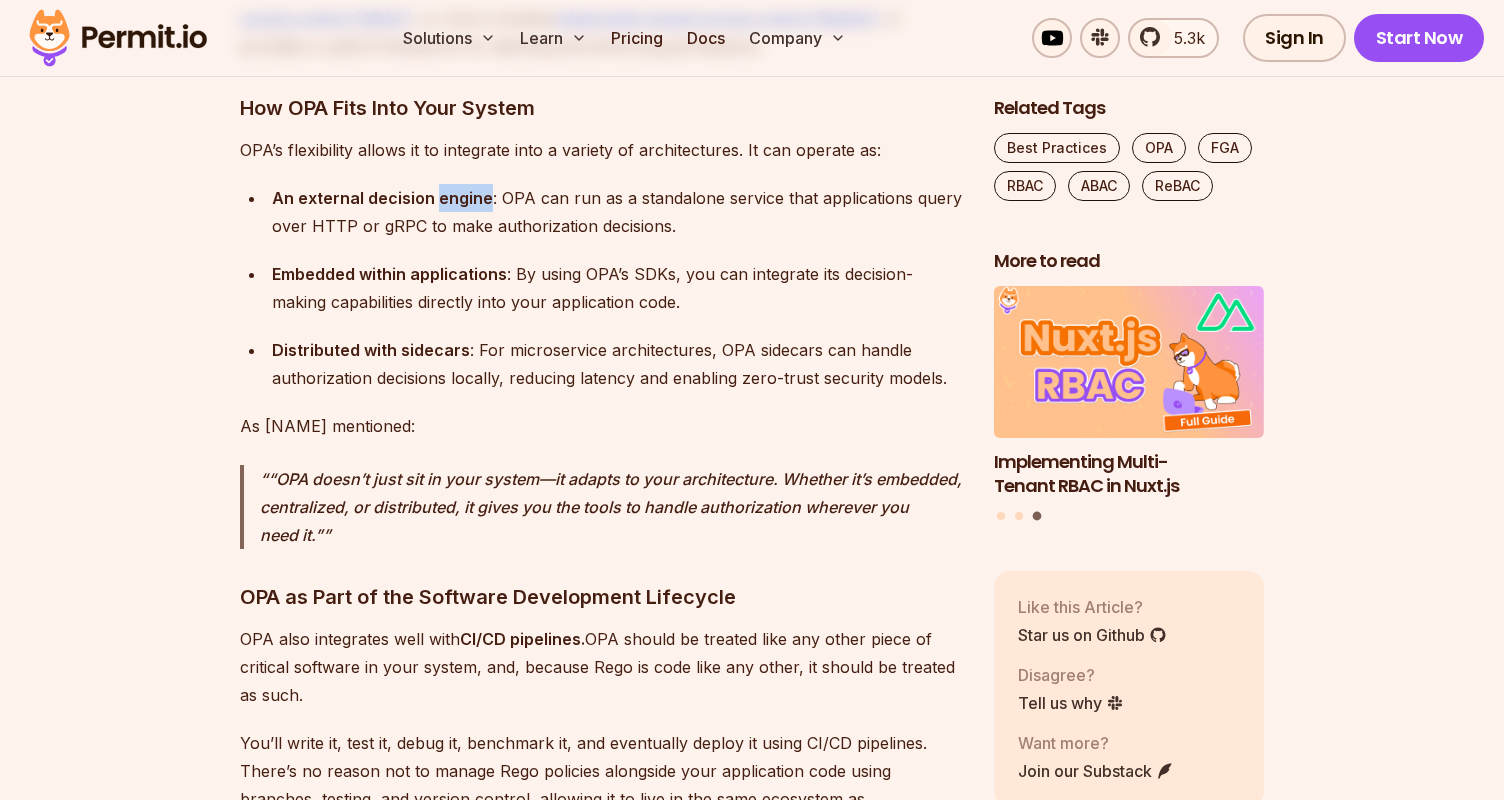 click on "An external decision engine" at bounding box center [382, 198] 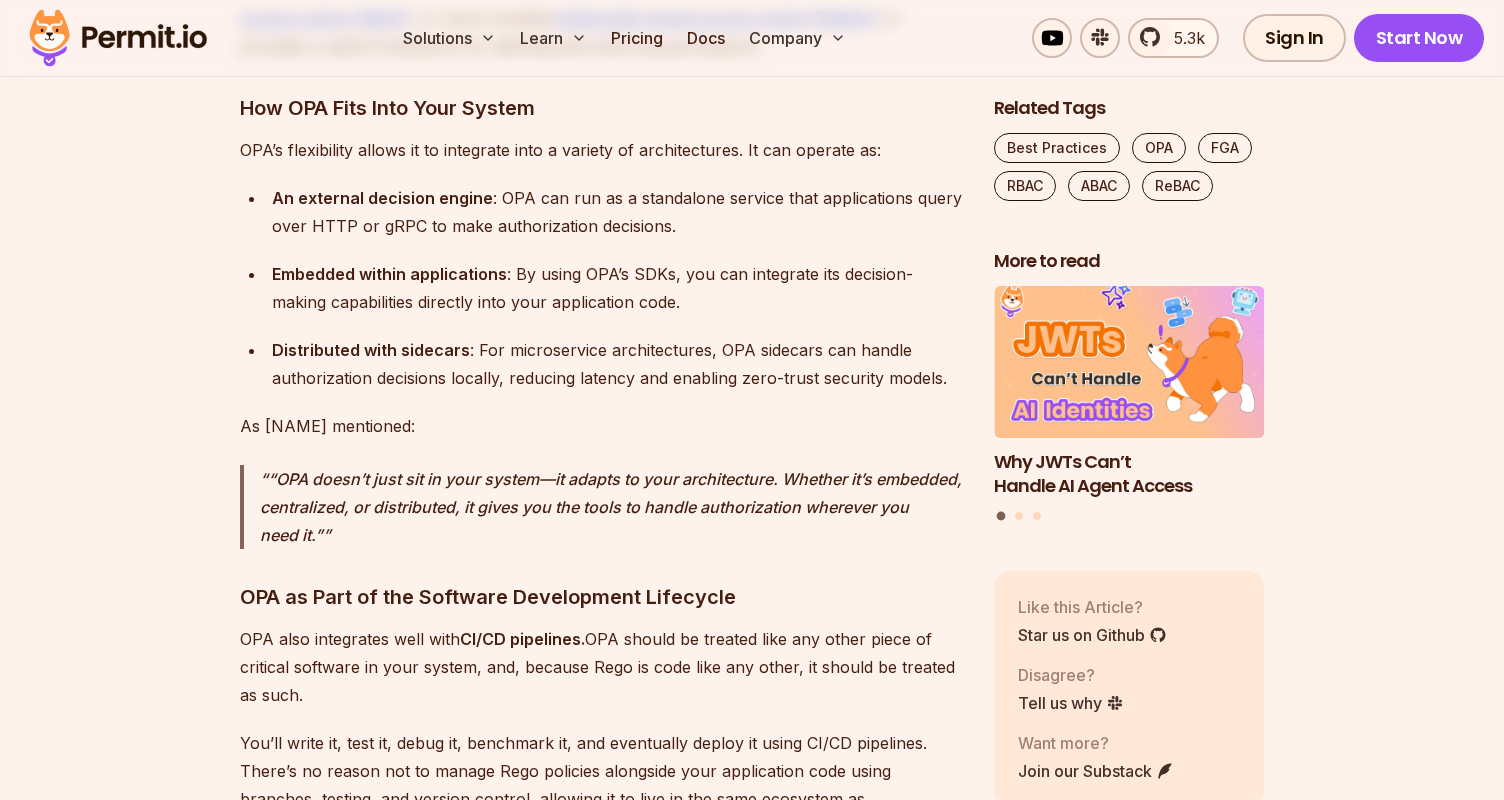 click on "An external decision engine" at bounding box center (382, 198) 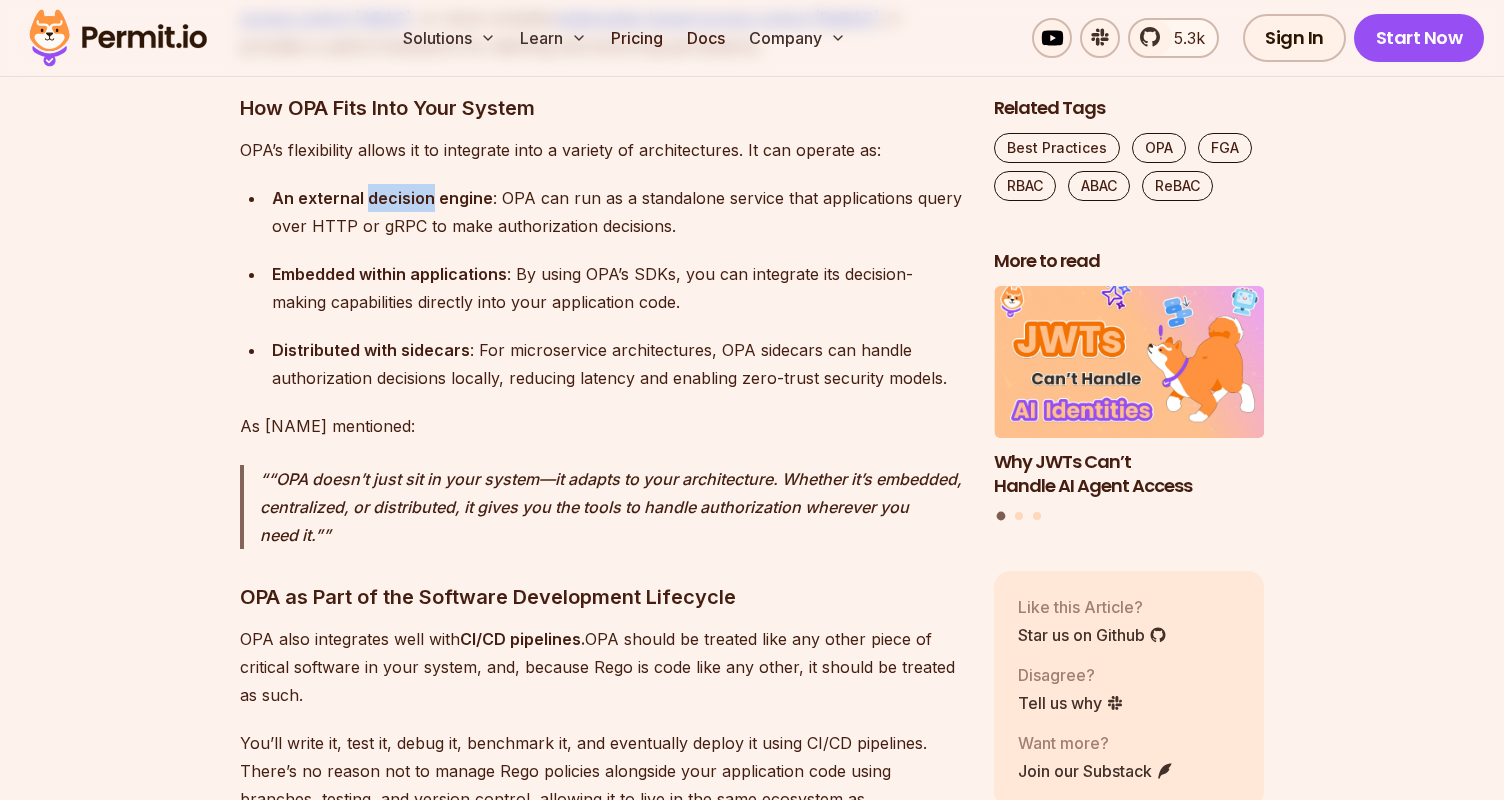 click on "An external decision engine" at bounding box center (382, 198) 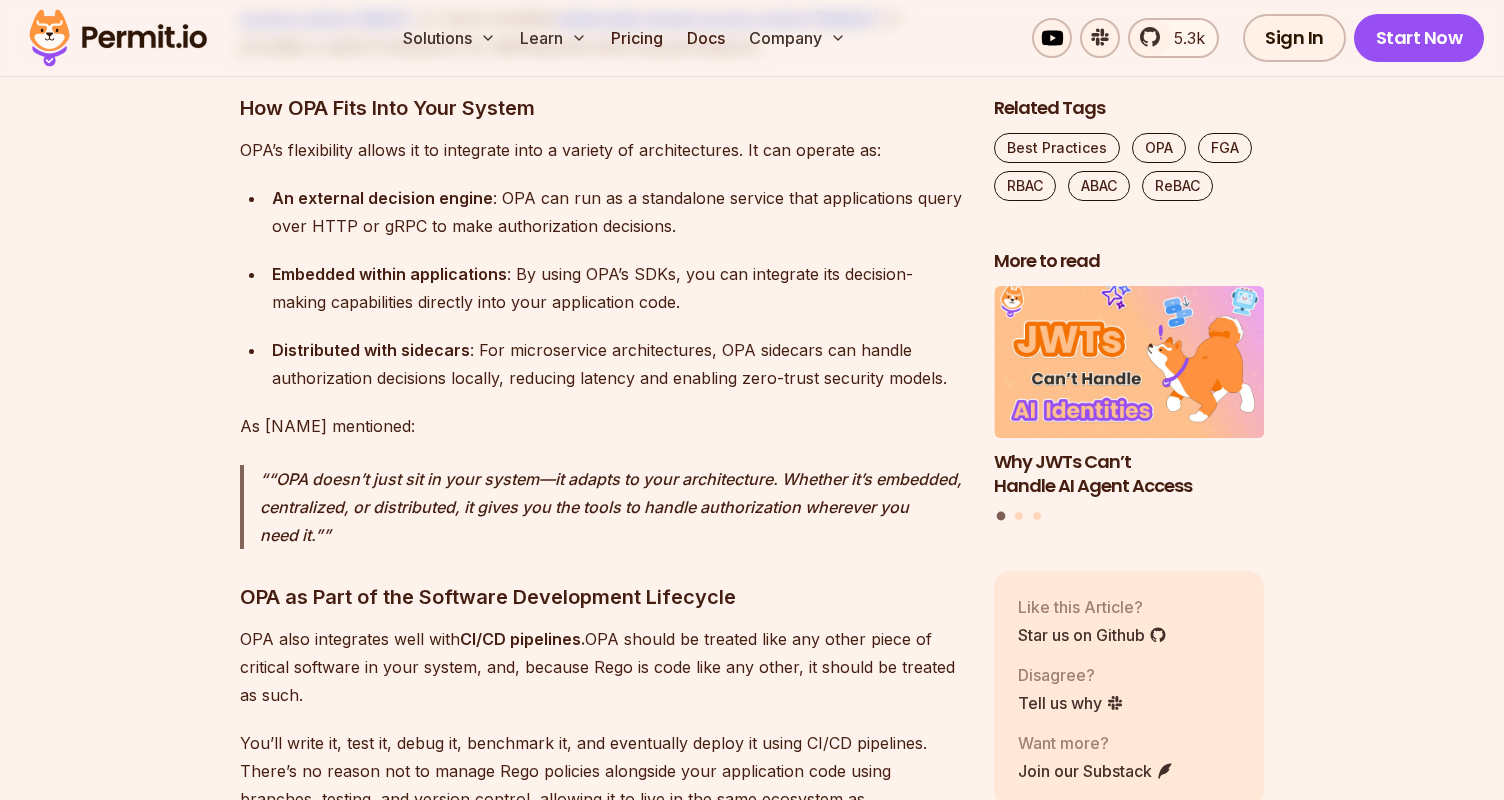 click on "An external decision engine" at bounding box center [382, 198] 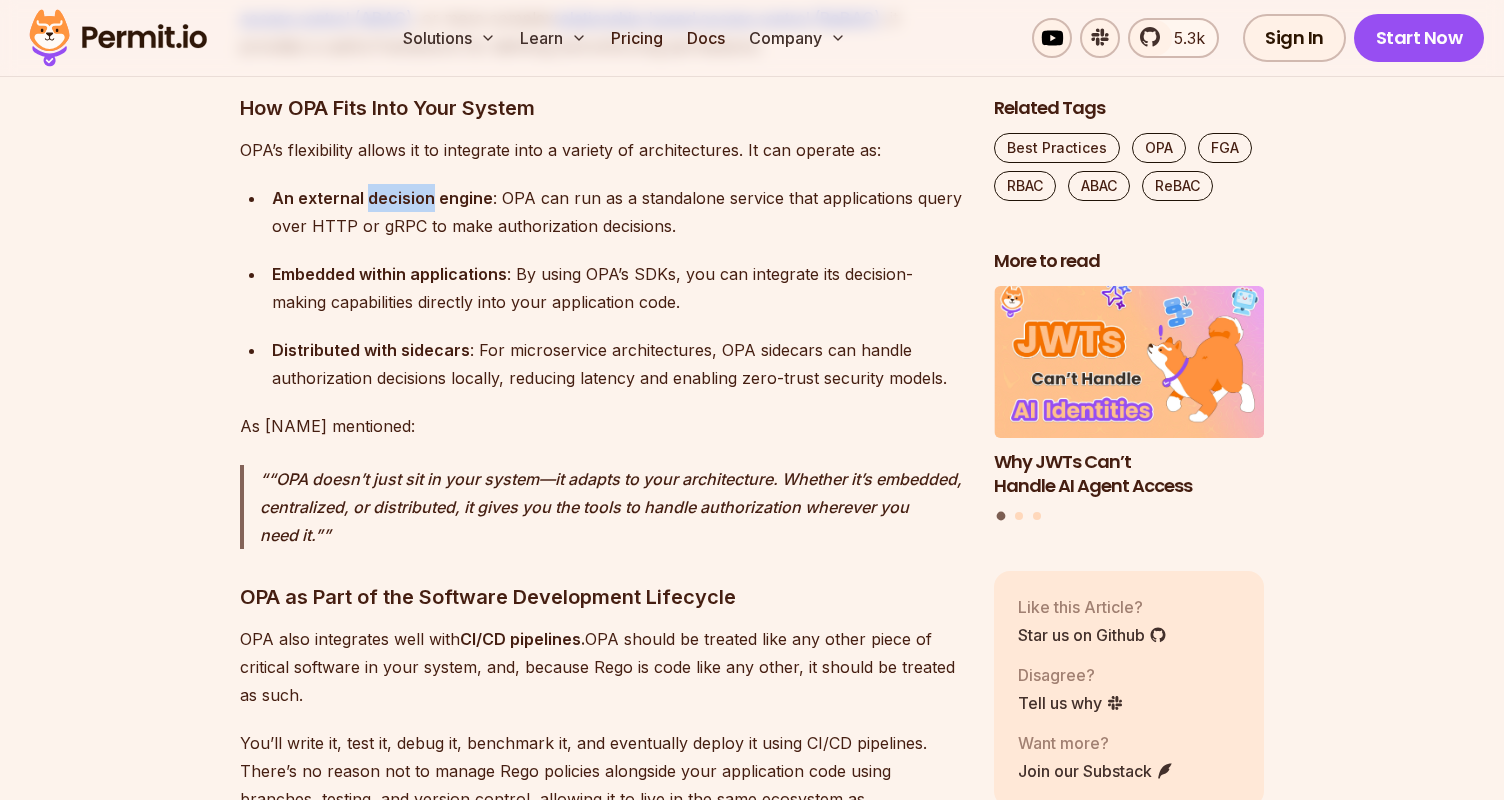 click on "An external decision engine" at bounding box center [382, 198] 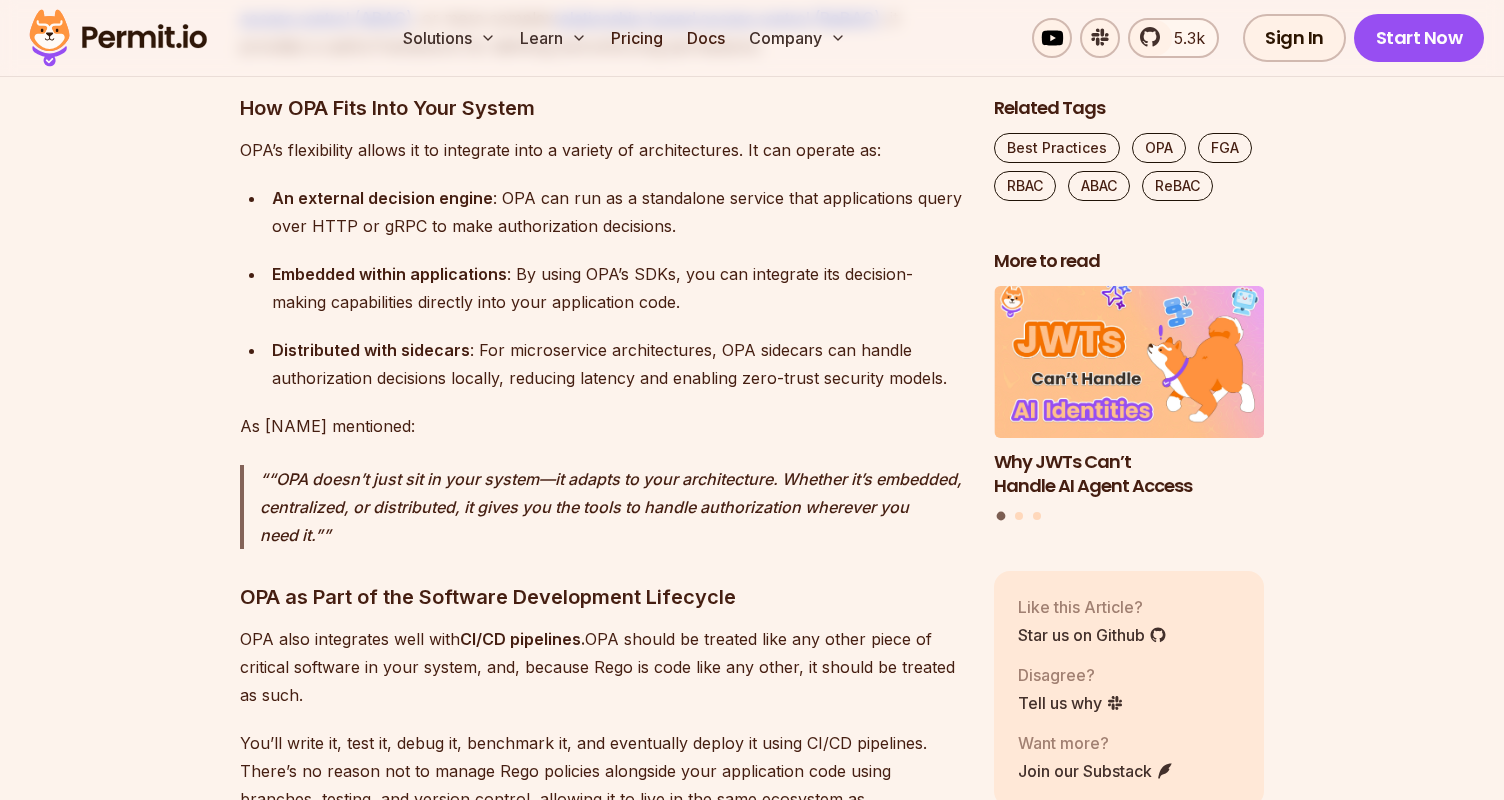 click on "An external decision engine : OPA can run as a standalone service that applications query over HTTP or gRPC to make authorization decisions." at bounding box center [617, 212] 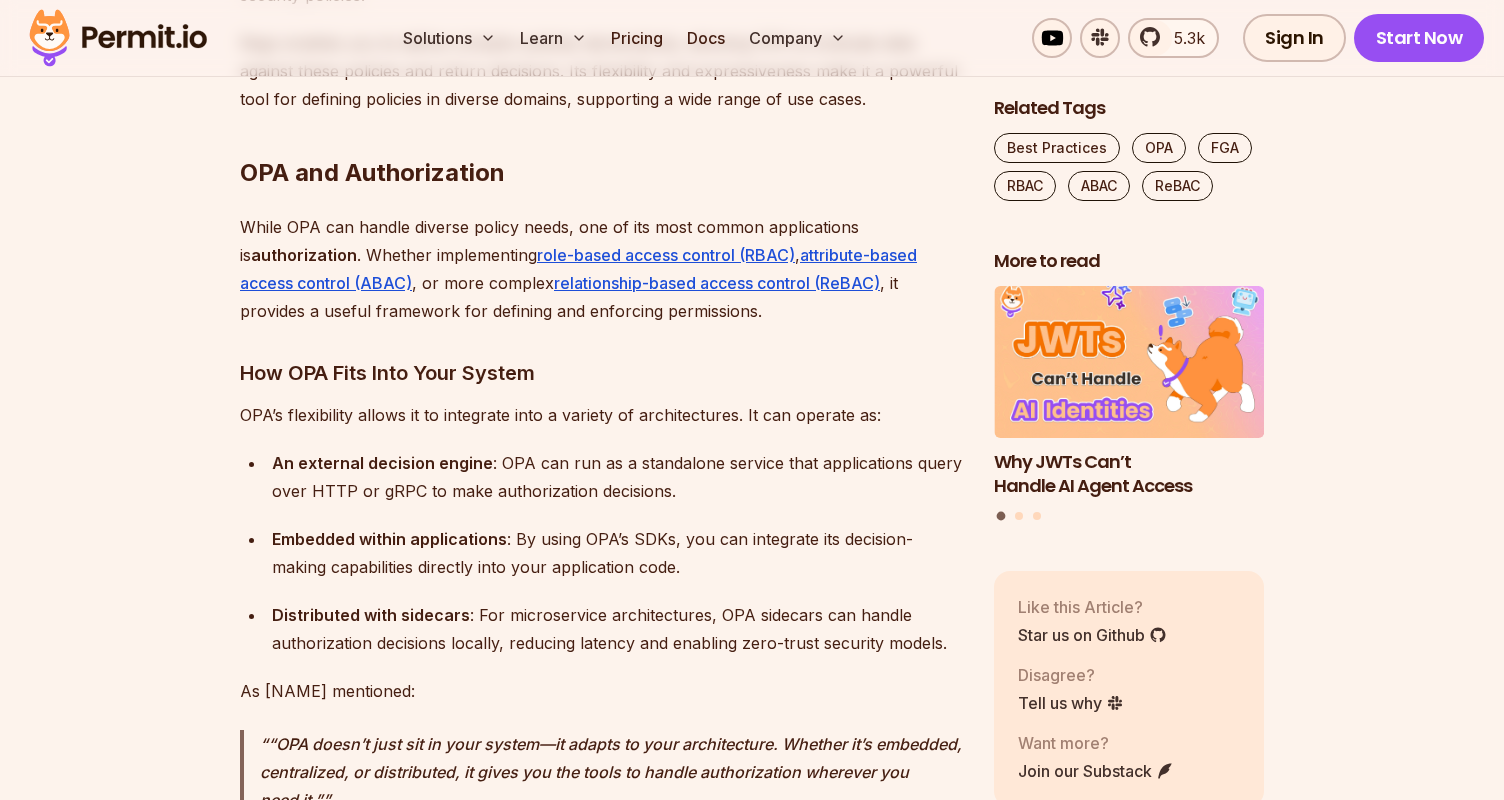 scroll, scrollTop: 3413, scrollLeft: 0, axis: vertical 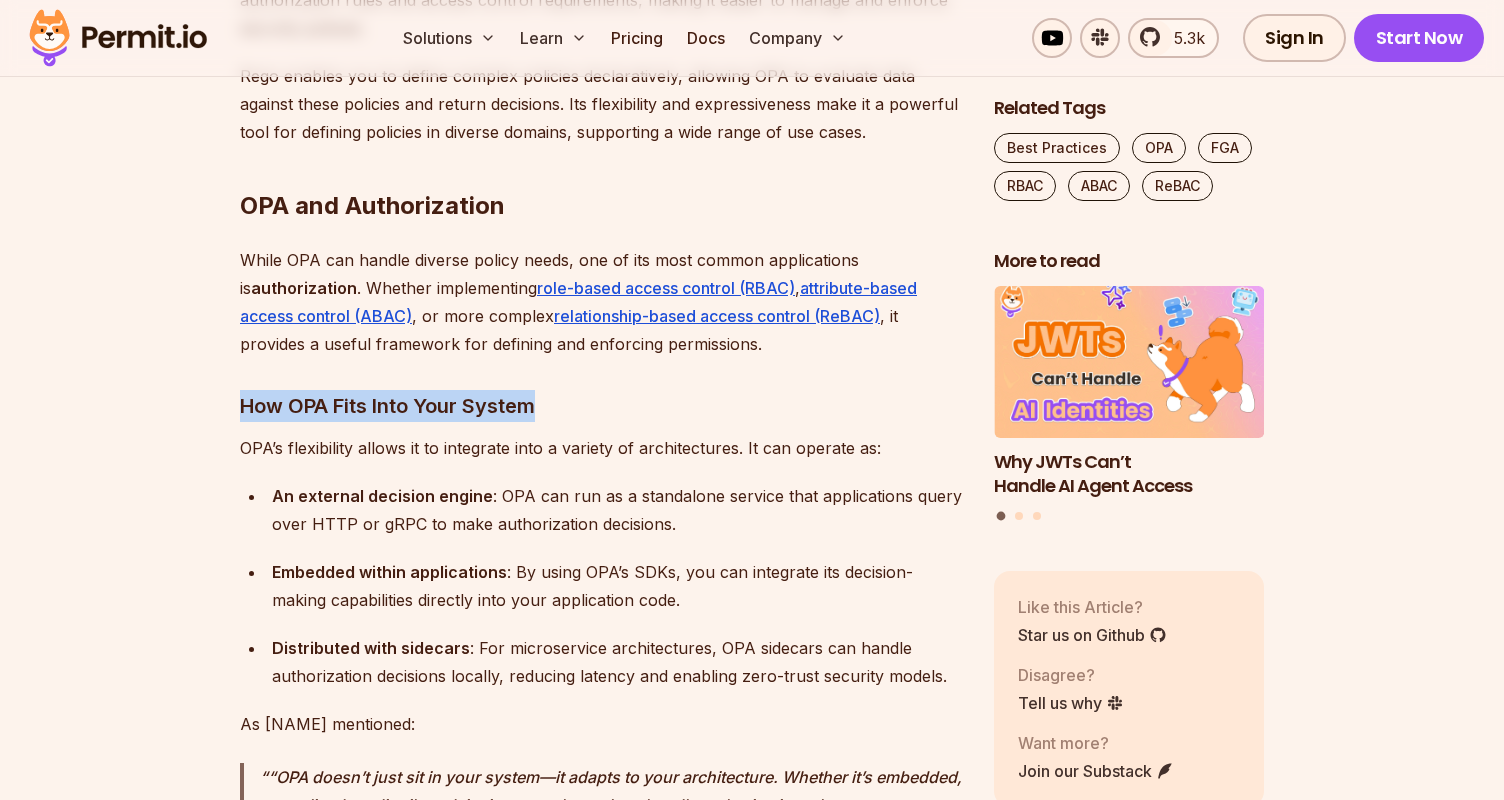 drag, startPoint x: 241, startPoint y: 407, endPoint x: 544, endPoint y: 409, distance: 303.0066 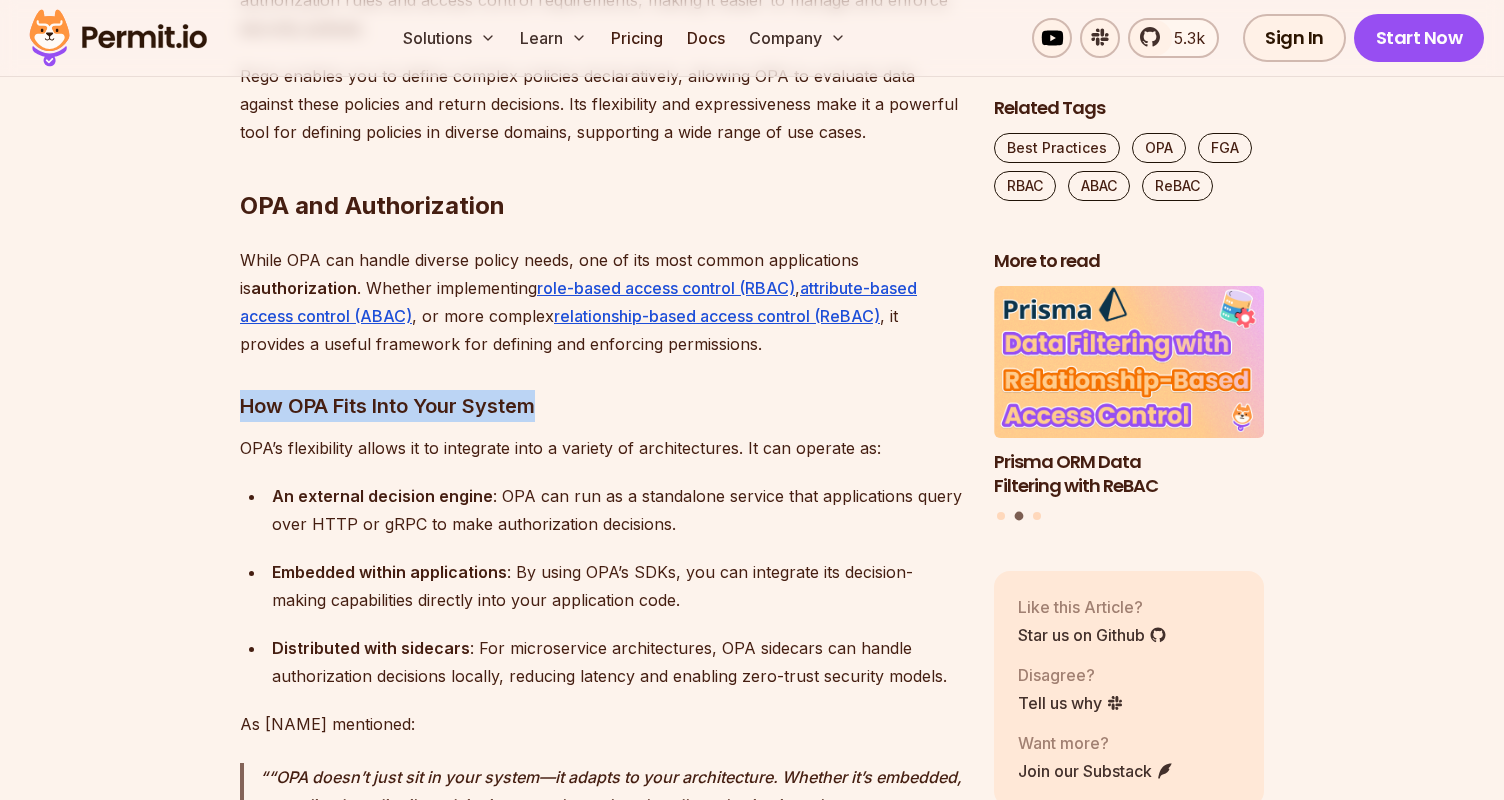 drag, startPoint x: 544, startPoint y: 399, endPoint x: 241, endPoint y: 391, distance: 303.1056 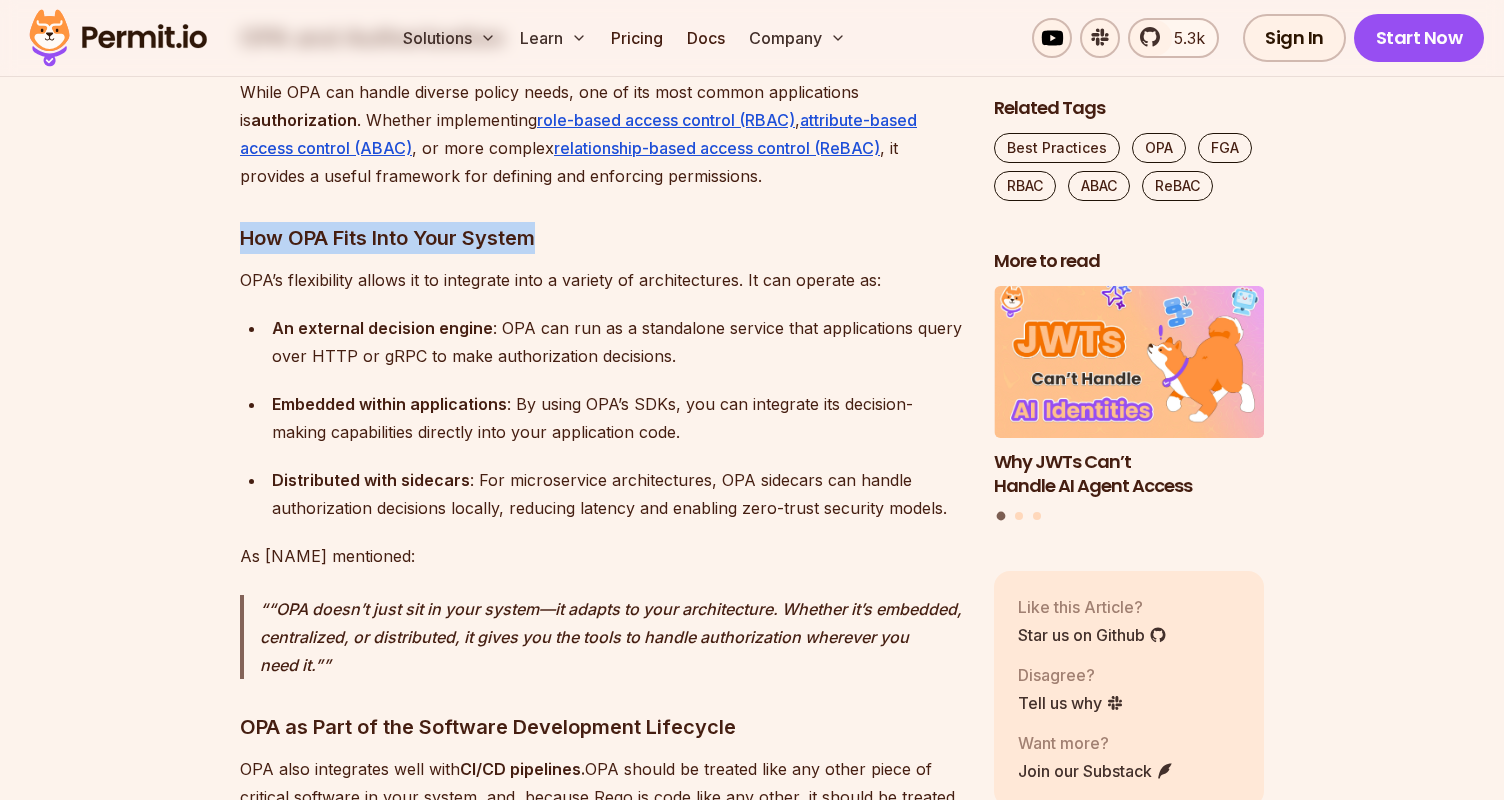 scroll, scrollTop: 3590, scrollLeft: 0, axis: vertical 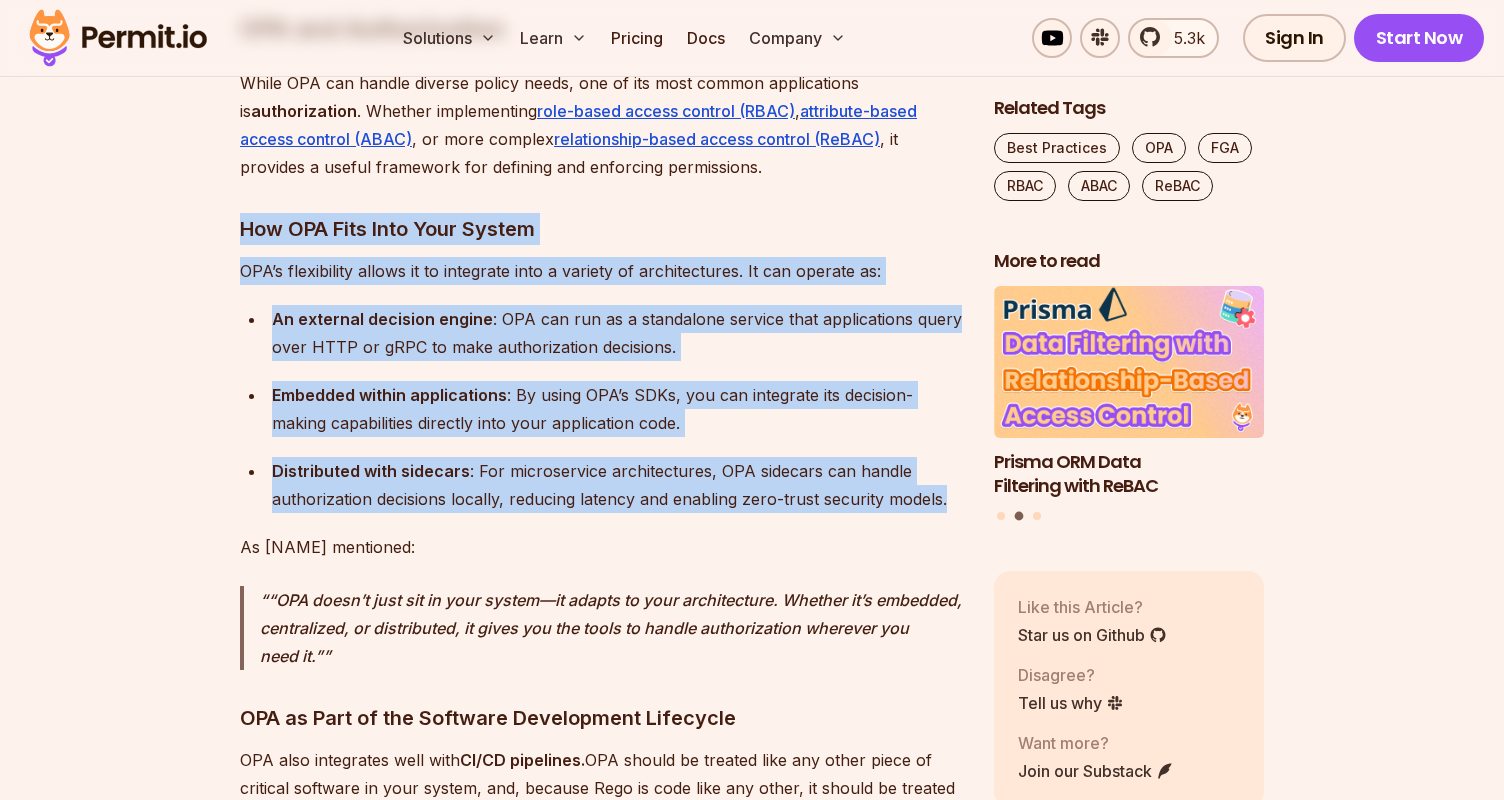 drag, startPoint x: 952, startPoint y: 499, endPoint x: 242, endPoint y: 234, distance: 757.84235 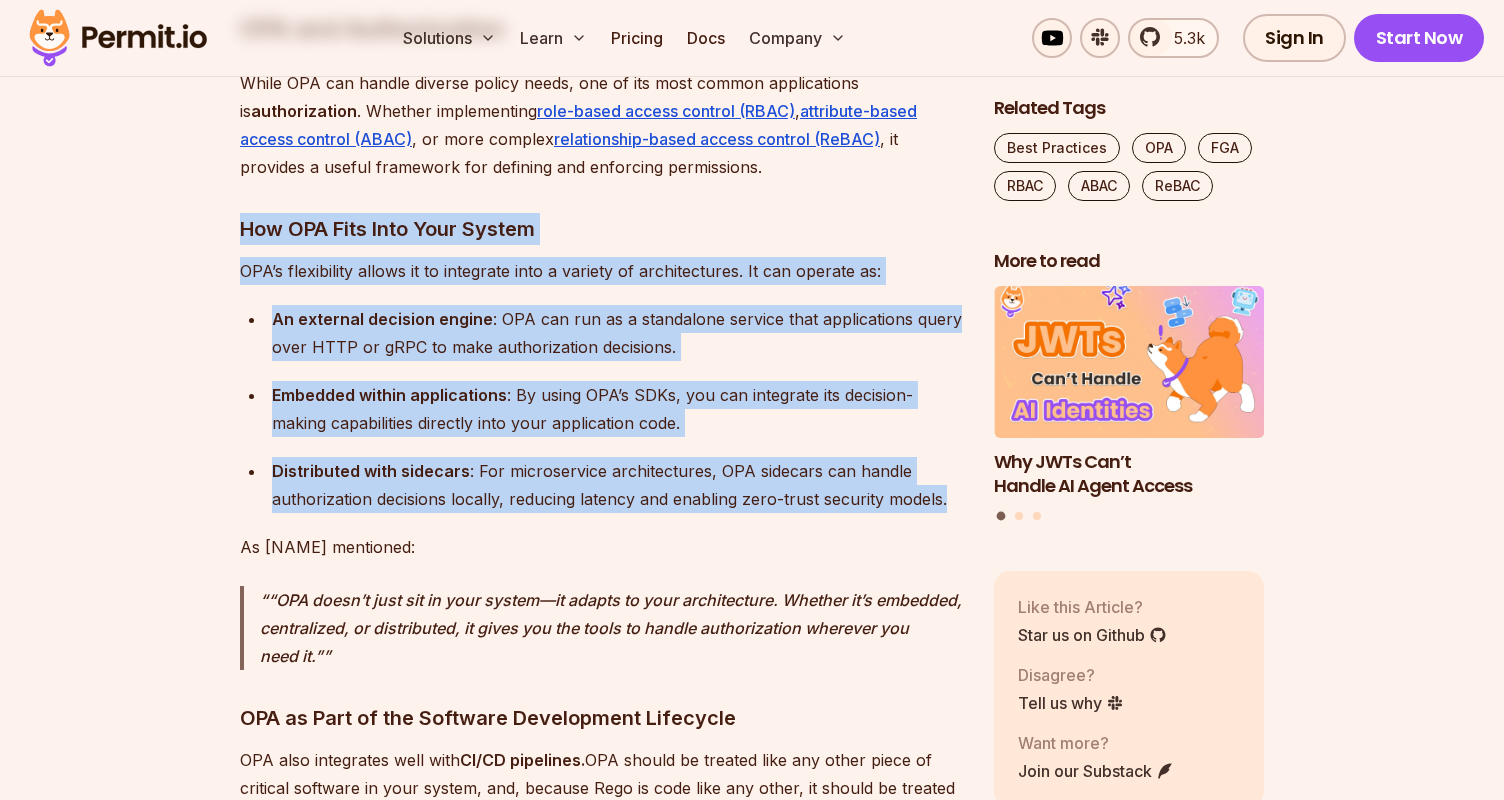 click on "Distributed with sidecars : For microservice architectures, OPA sidecars can handle authorization decisions locally, reducing latency and enabling zero-trust security models." at bounding box center (617, 485) 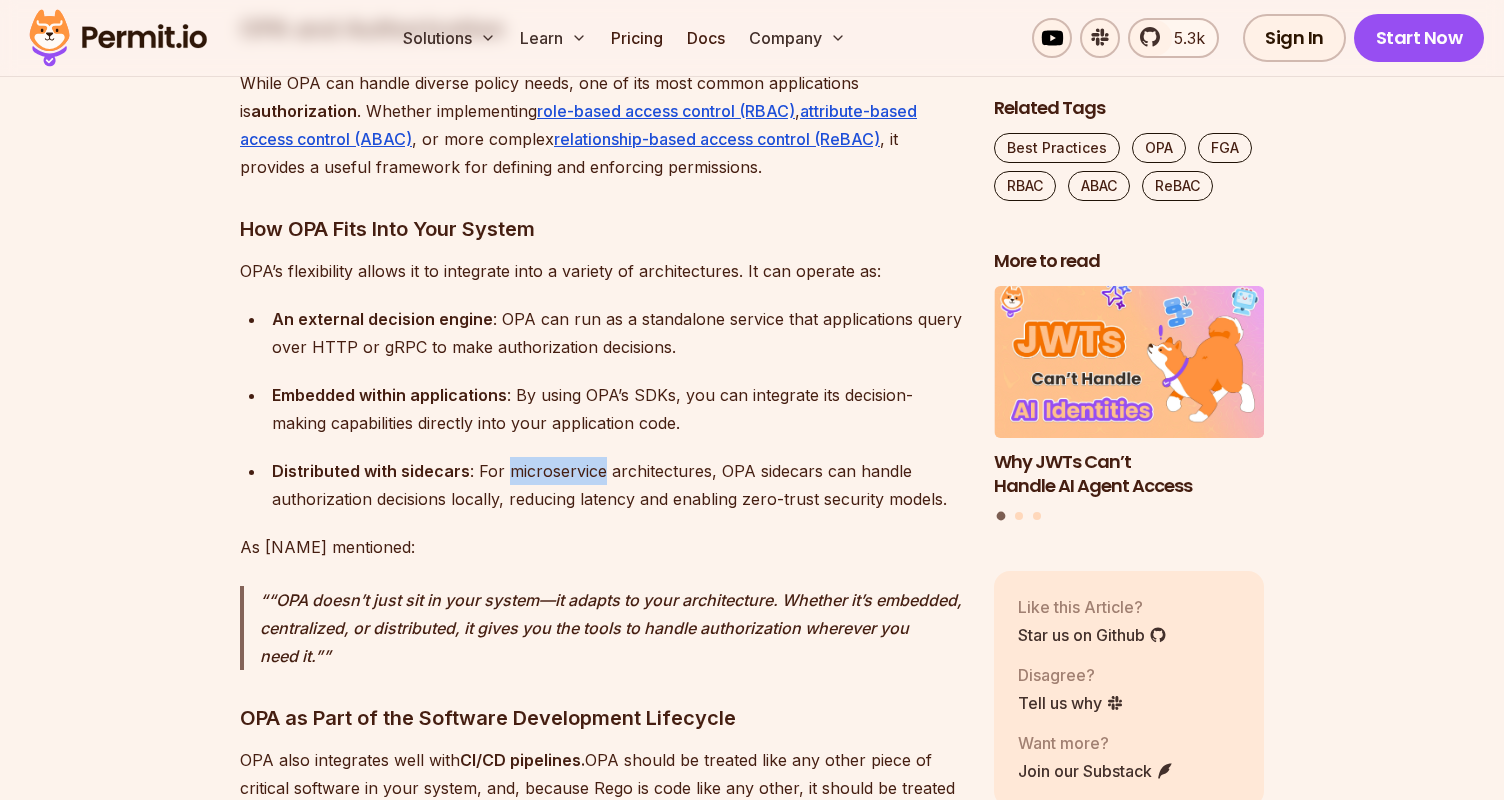 click on "Distributed with sidecars : For microservice architectures, OPA sidecars can handle authorization decisions locally, reducing latency and enabling zero-trust security models." at bounding box center (617, 485) 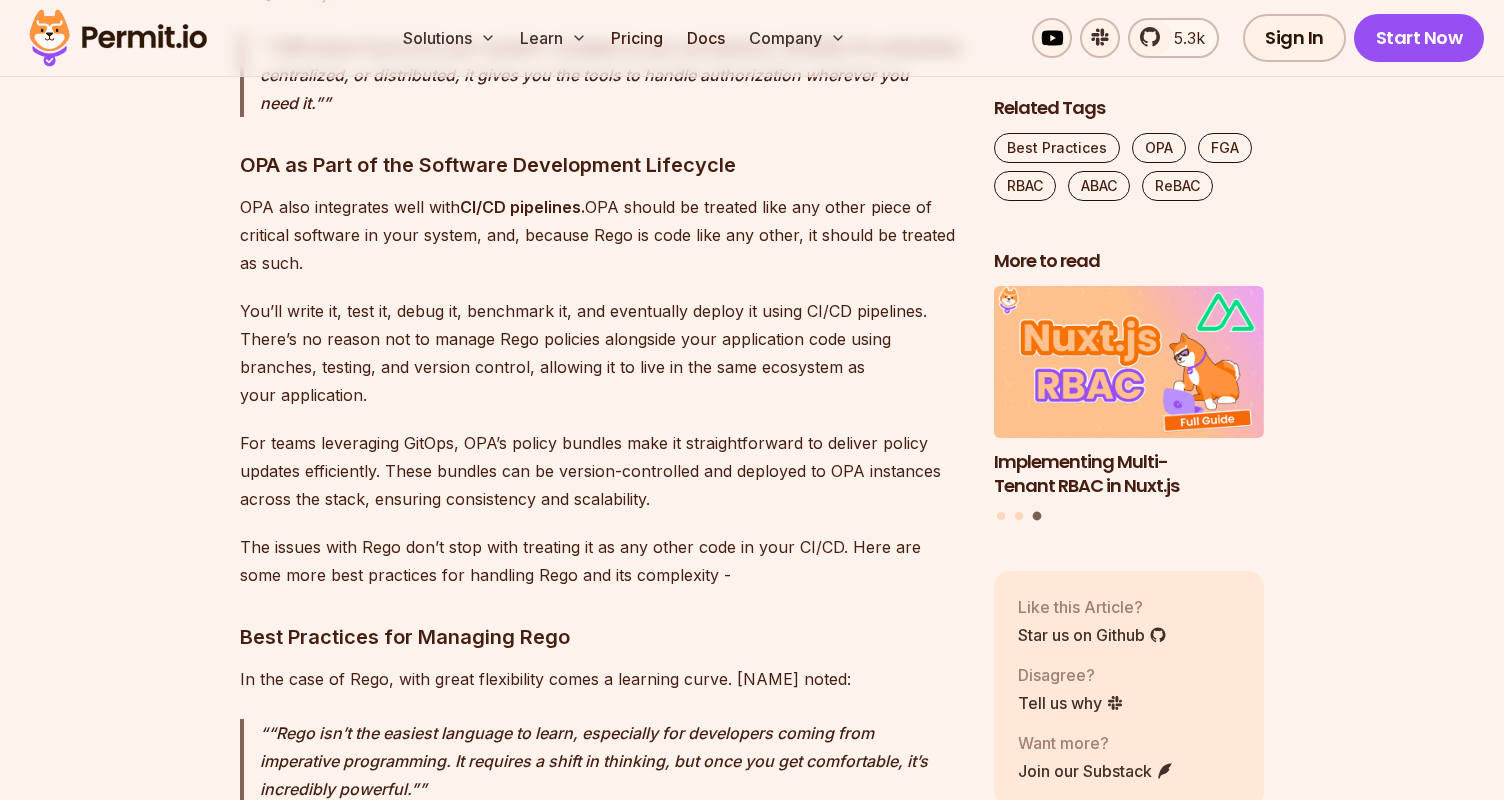 scroll, scrollTop: 4153, scrollLeft: 0, axis: vertical 